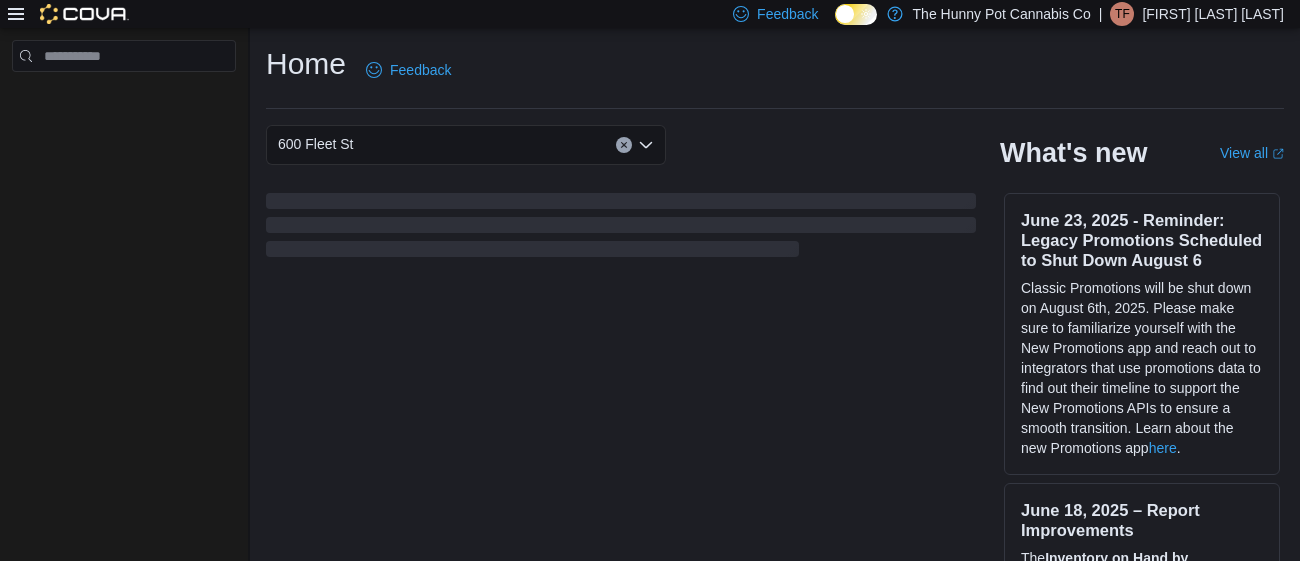 scroll, scrollTop: 0, scrollLeft: 0, axis: both 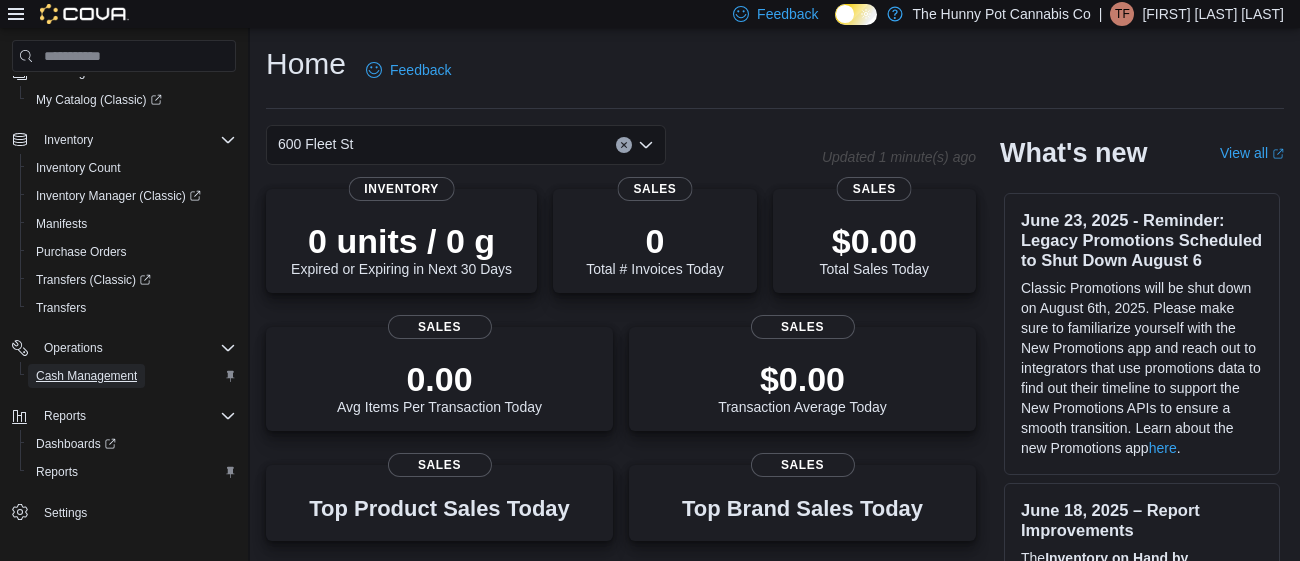 click on "Cash Management" at bounding box center (86, 376) 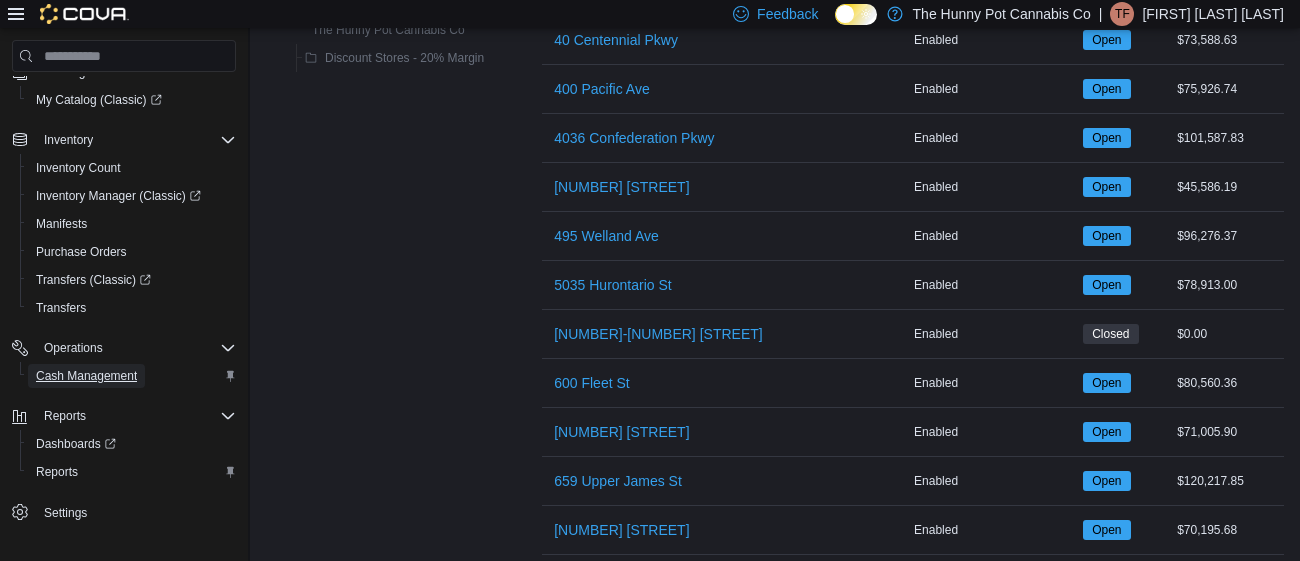 scroll, scrollTop: 1469, scrollLeft: 0, axis: vertical 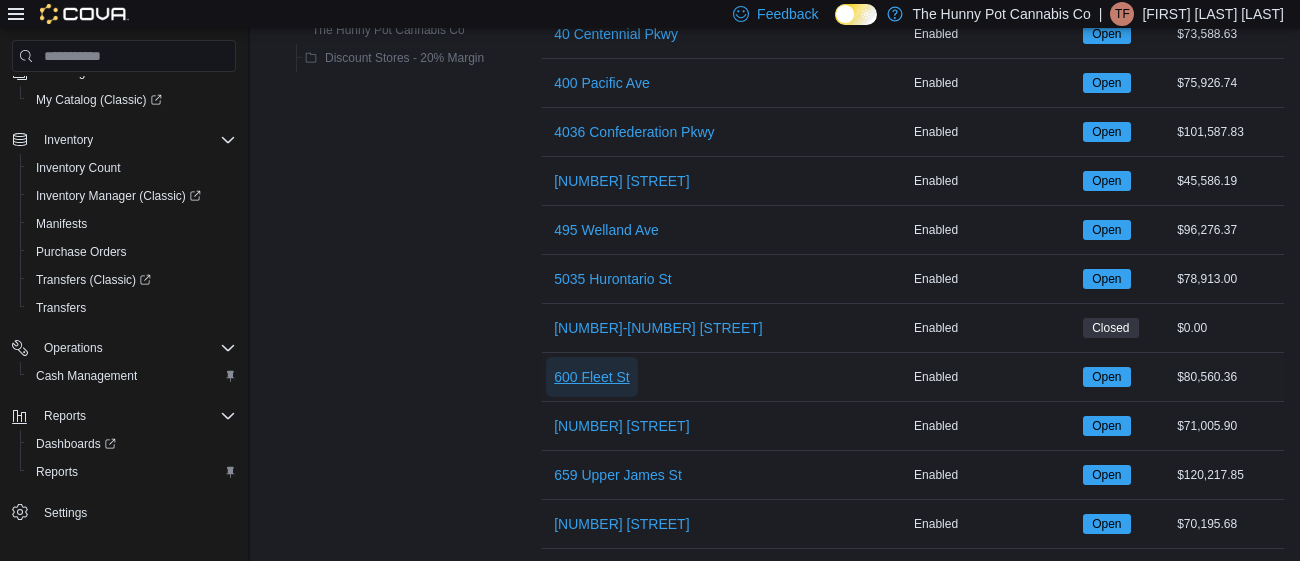 click on "600 Fleet St" at bounding box center [592, 377] 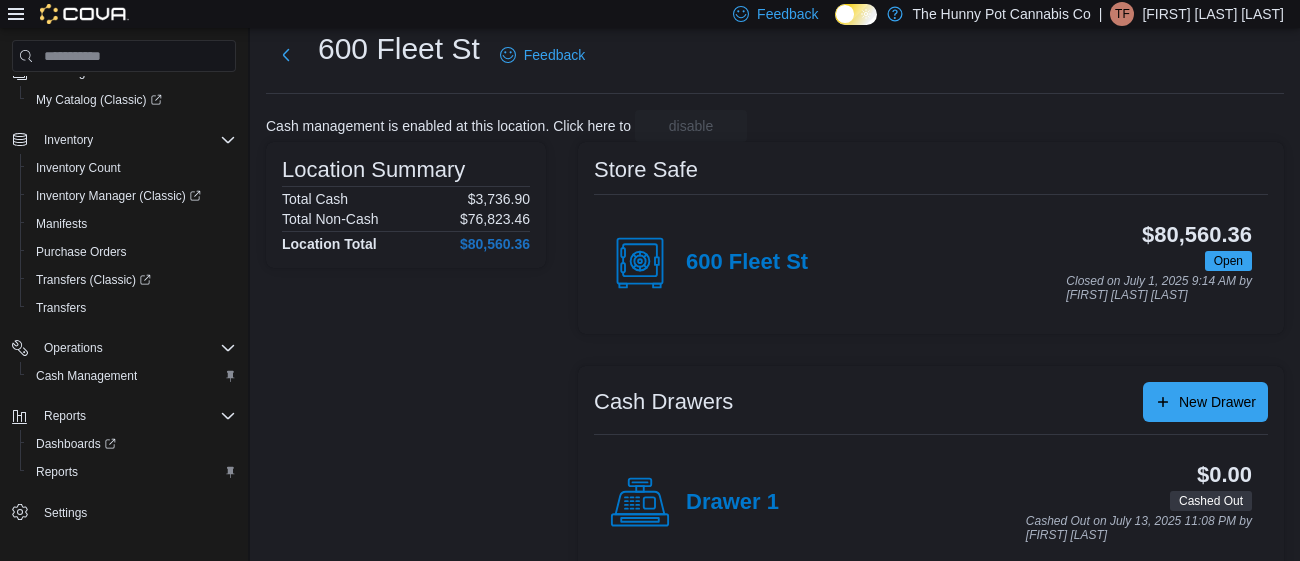 scroll, scrollTop: 54, scrollLeft: 0, axis: vertical 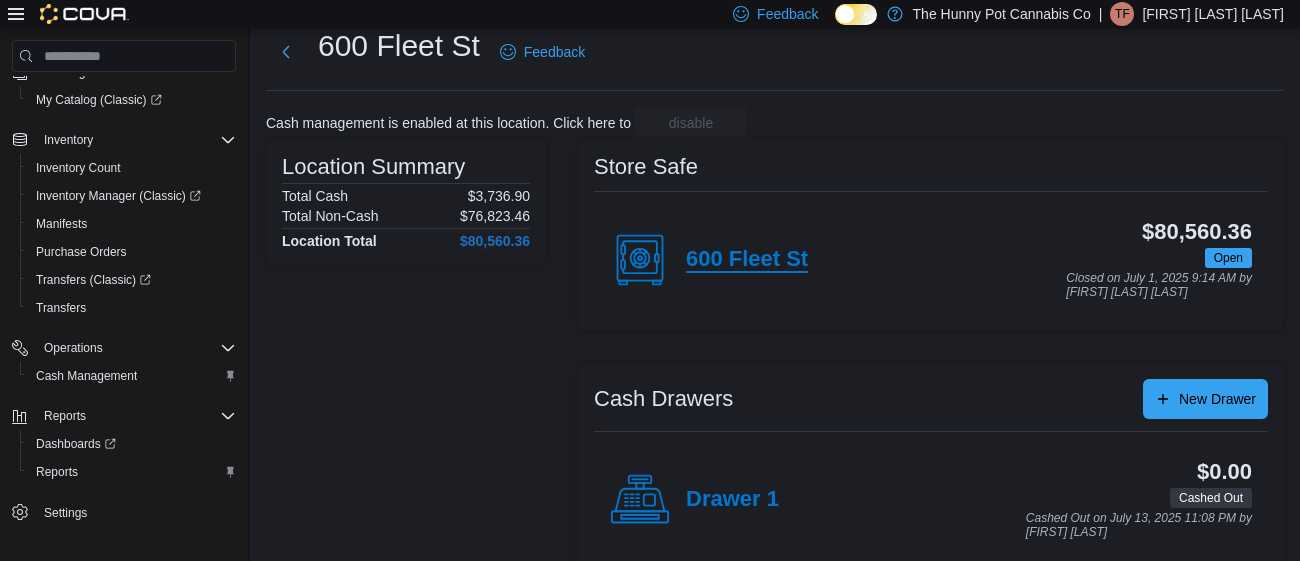 click on "600 Fleet St" at bounding box center (747, 260) 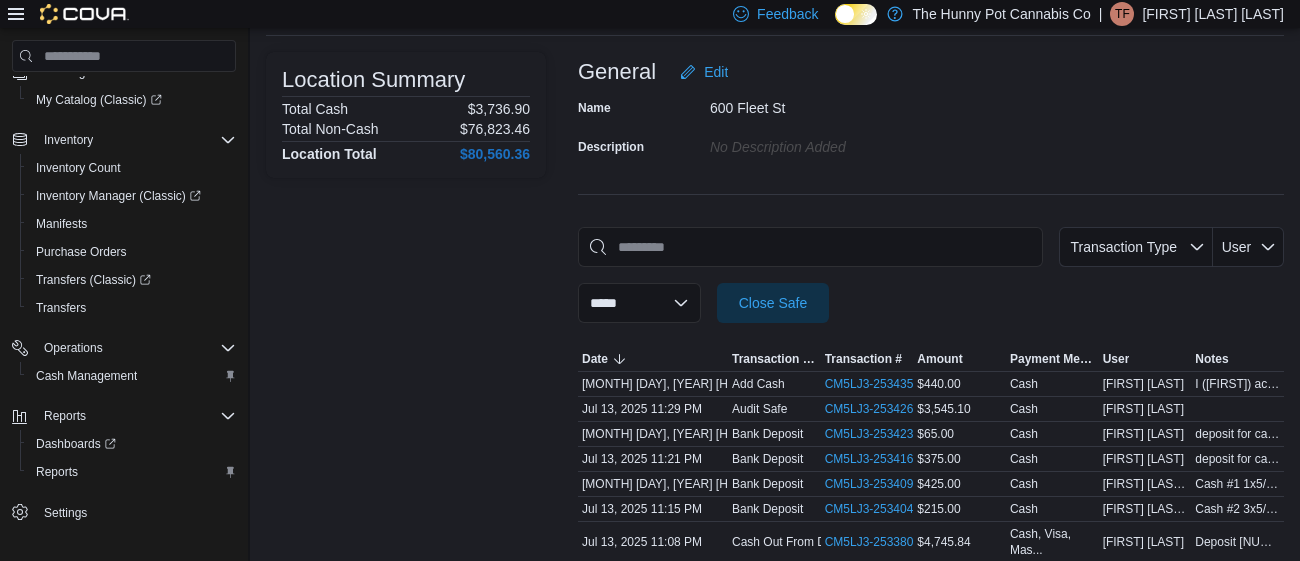scroll, scrollTop: 110, scrollLeft: 0, axis: vertical 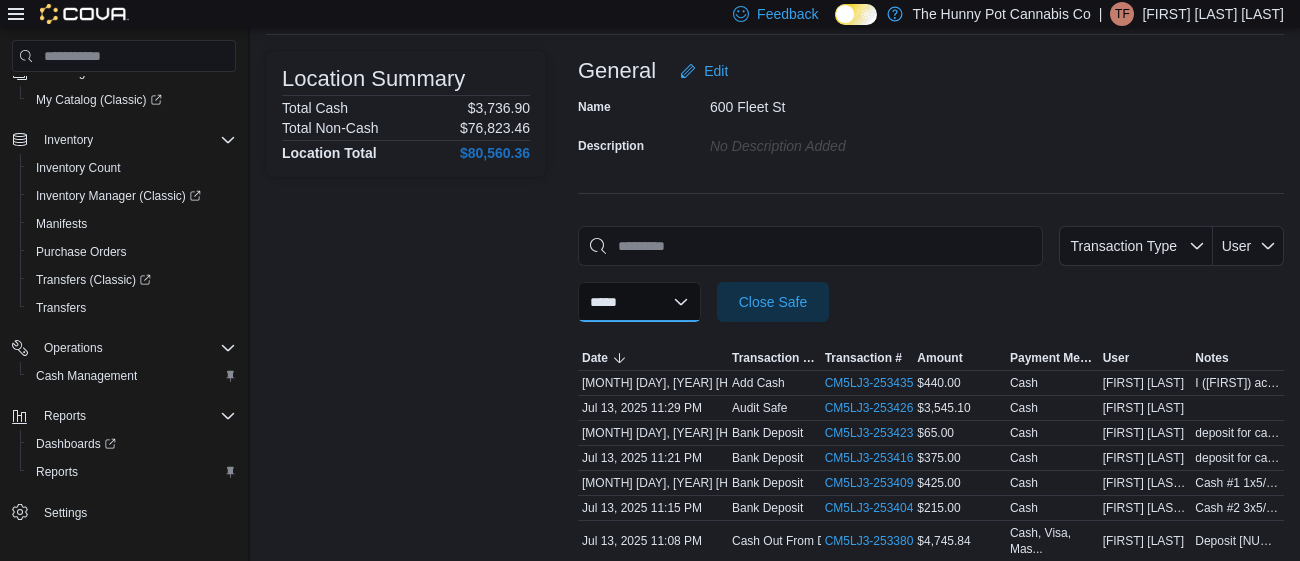 click on "**********" at bounding box center [639, 302] 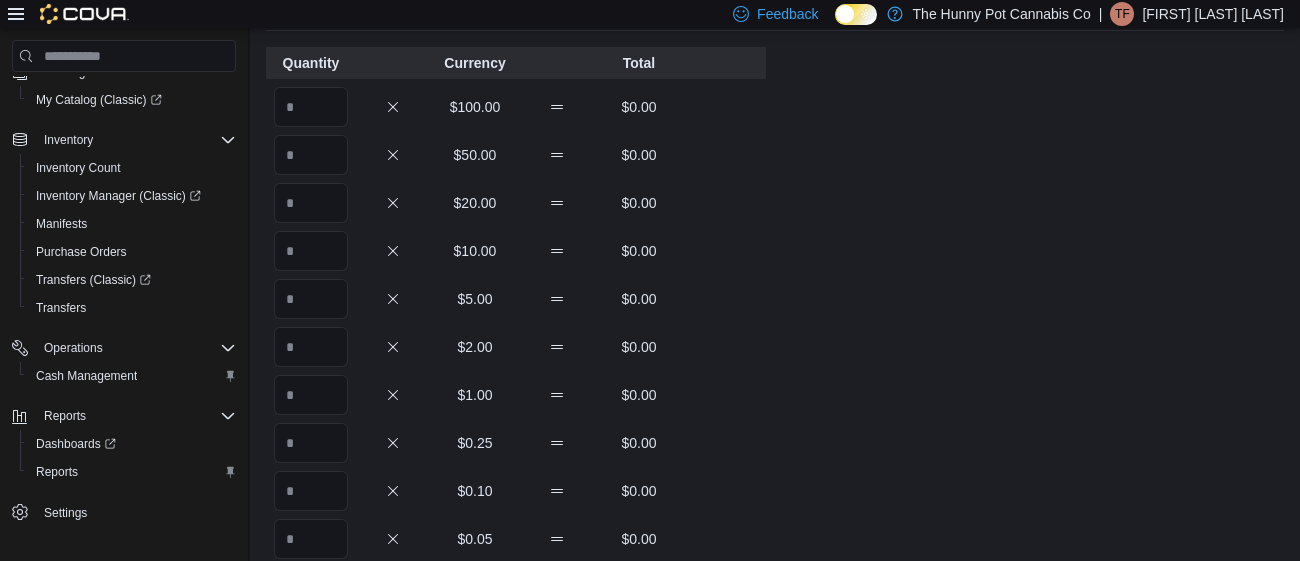 scroll, scrollTop: 110, scrollLeft: 0, axis: vertical 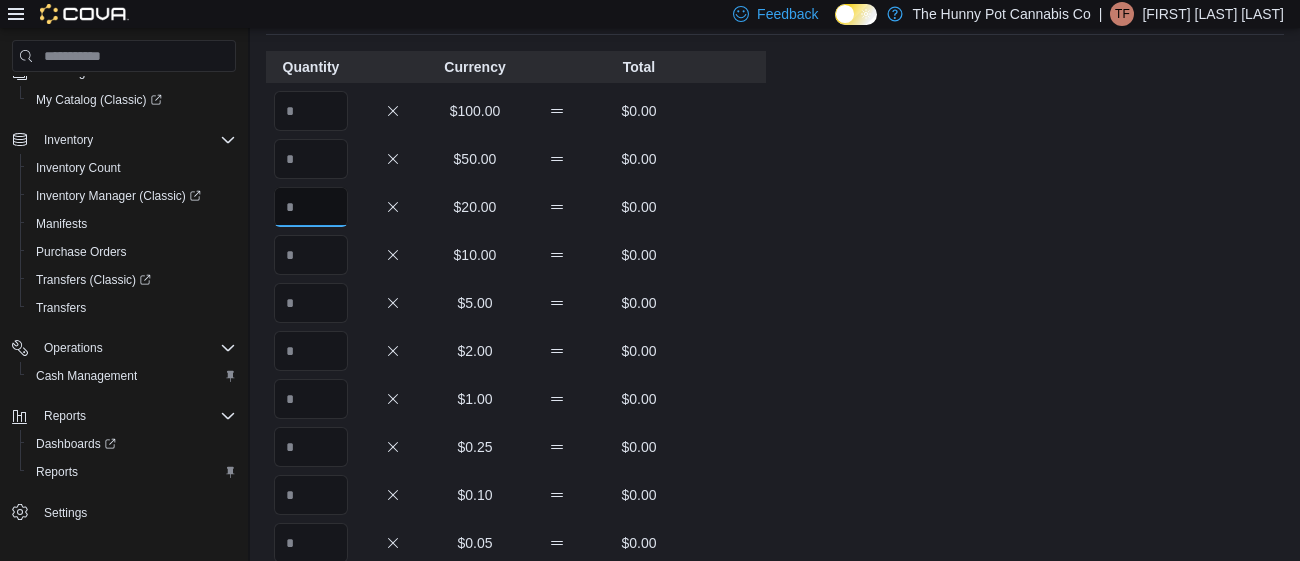 click at bounding box center (311, 207) 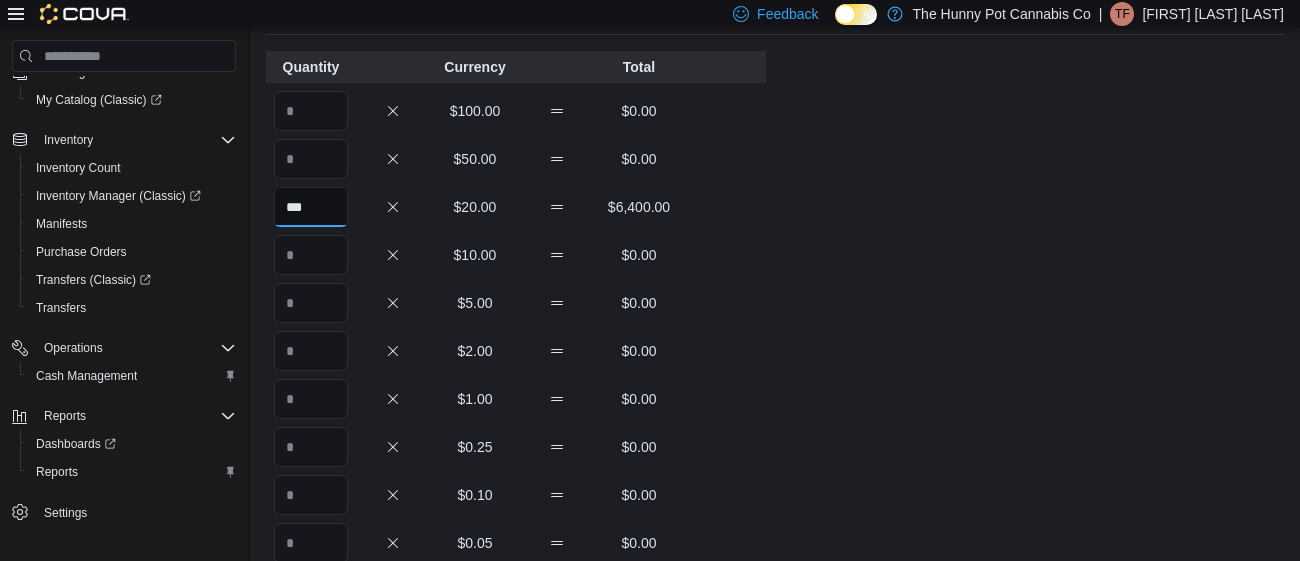 type on "***" 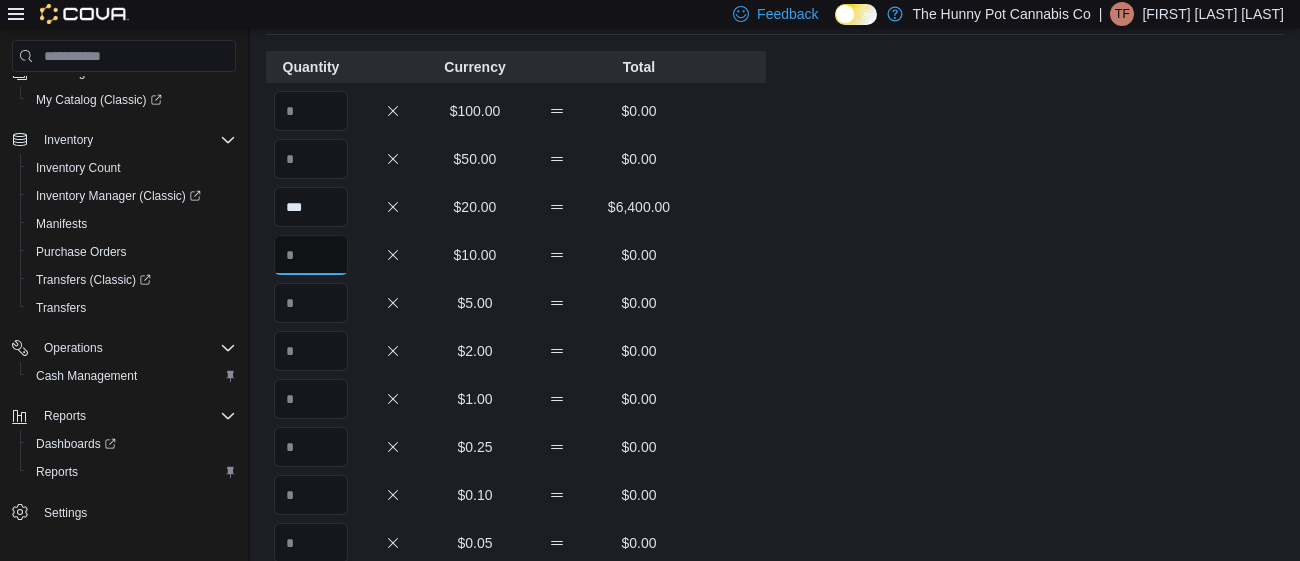 click at bounding box center [311, 255] 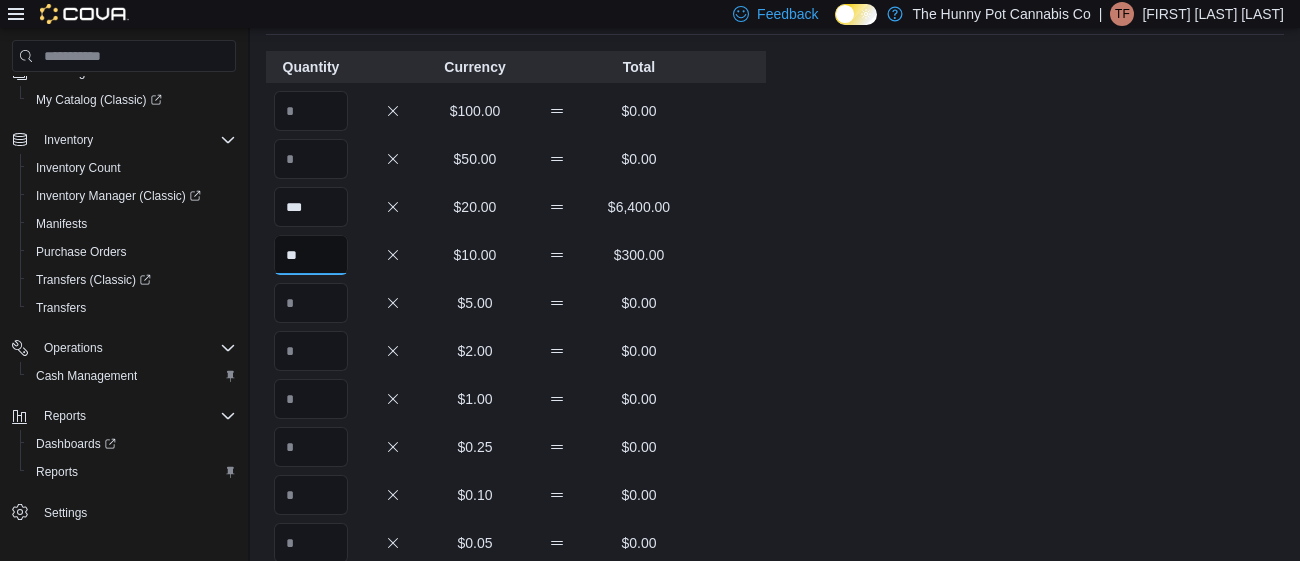 type on "**" 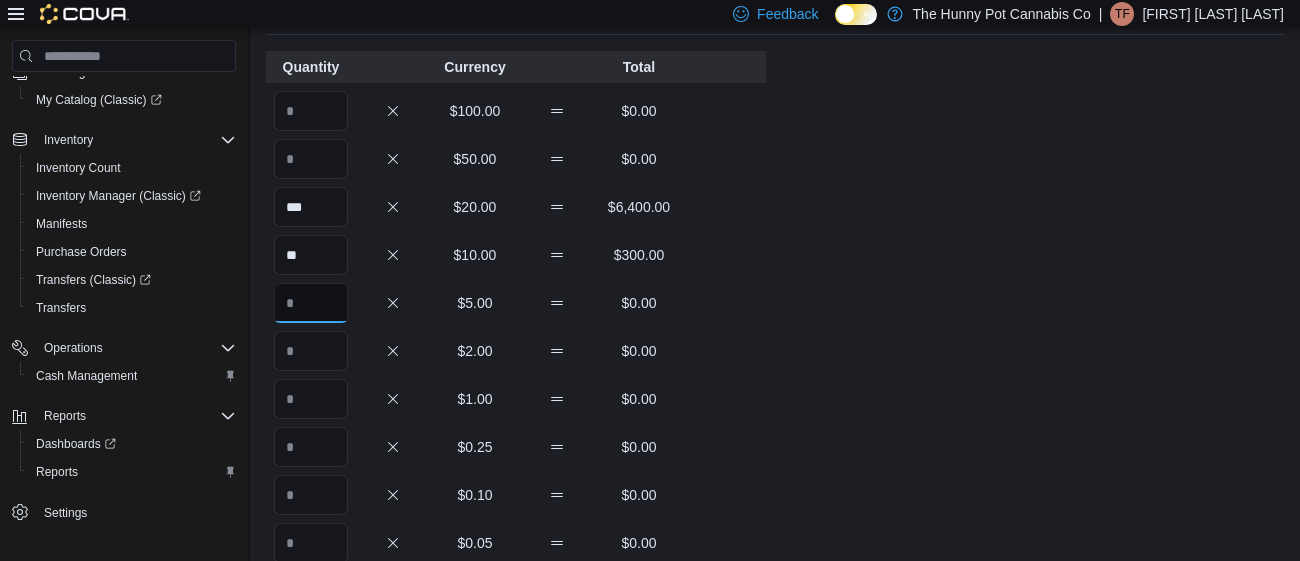 click at bounding box center (311, 303) 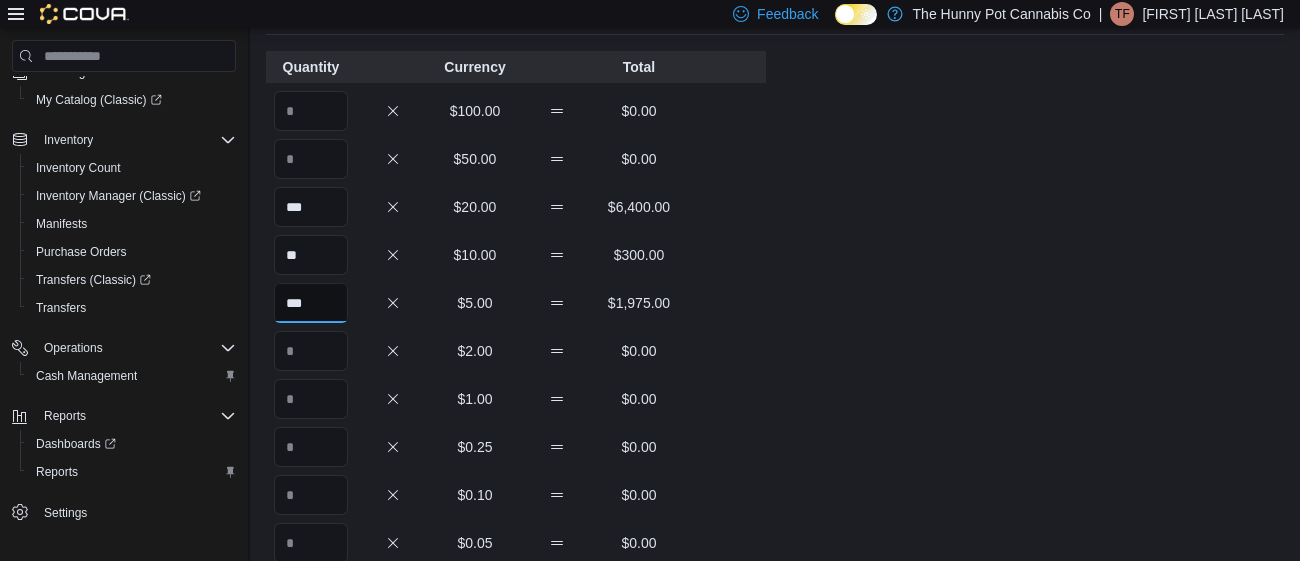 type on "***" 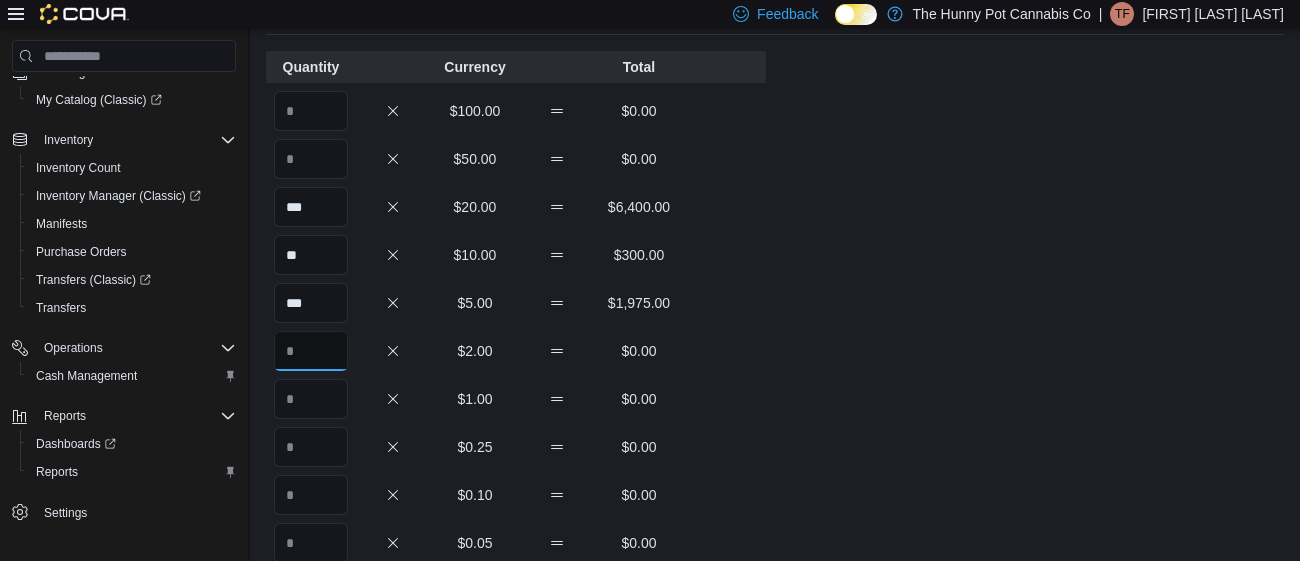 click at bounding box center [311, 351] 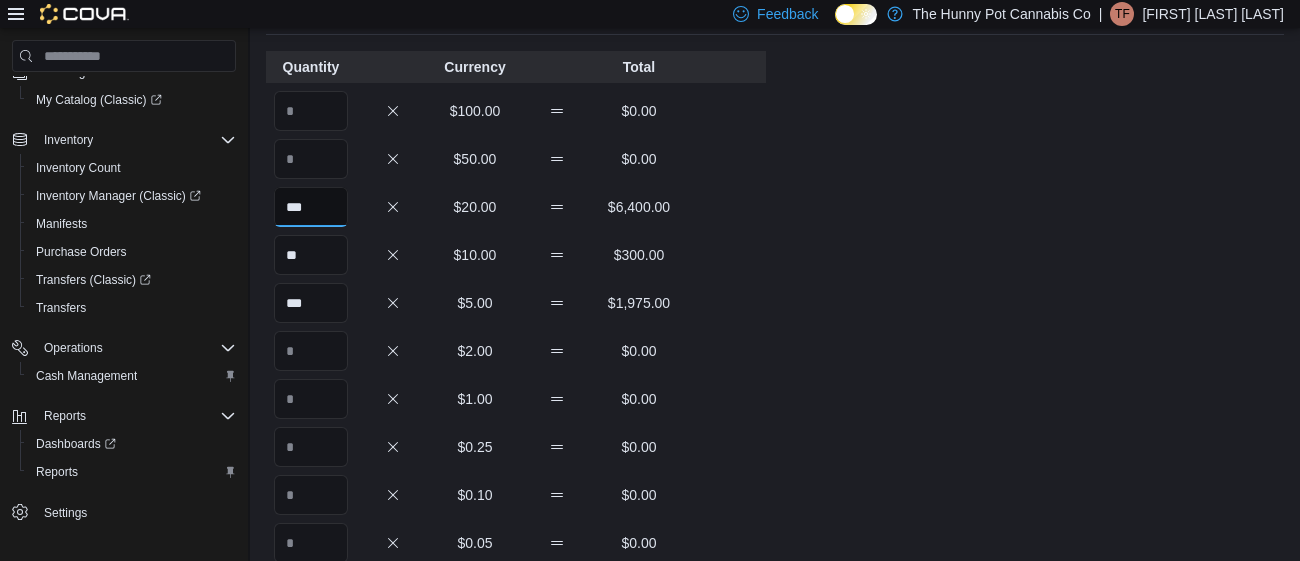 click on "***" at bounding box center (311, 207) 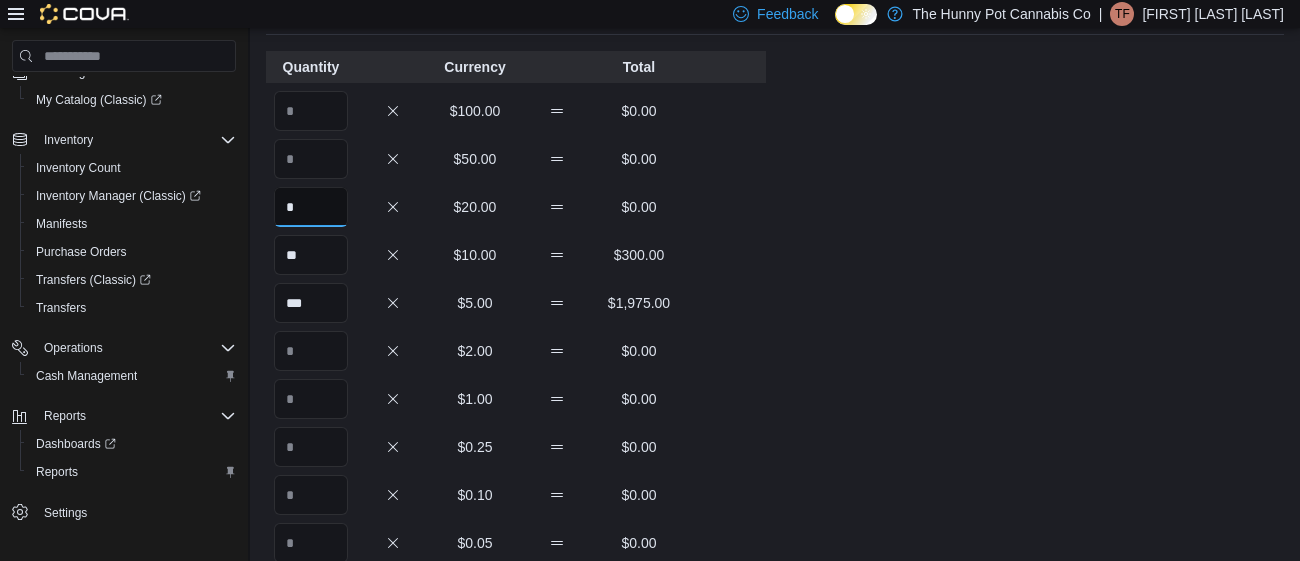 type on "*" 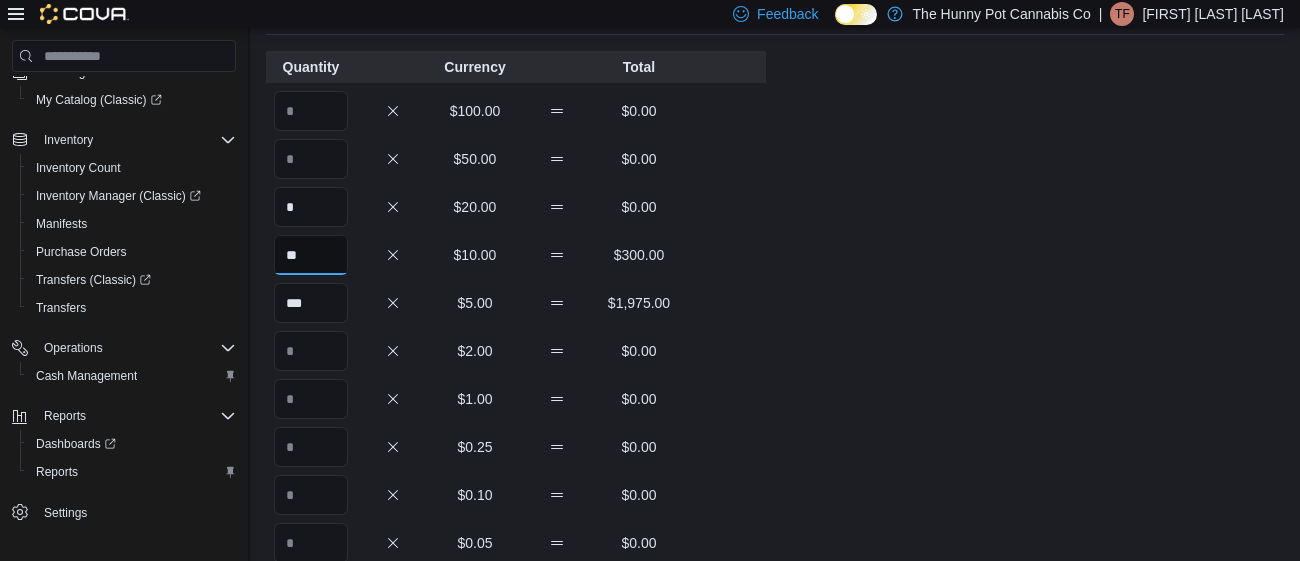click on "**" at bounding box center [311, 255] 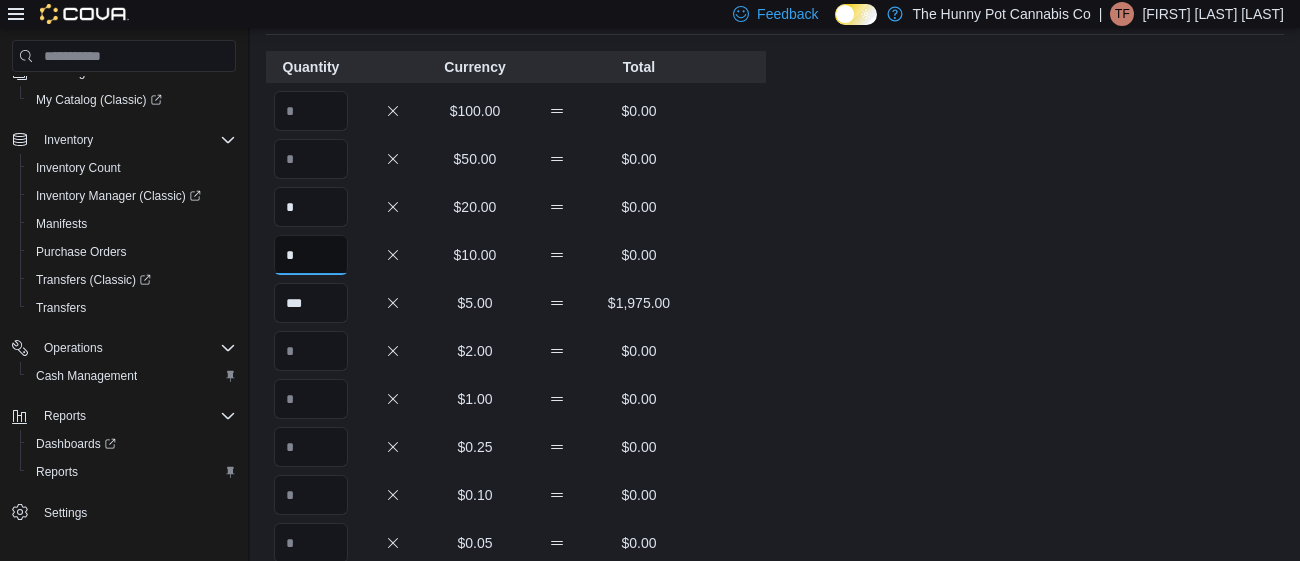 type on "*" 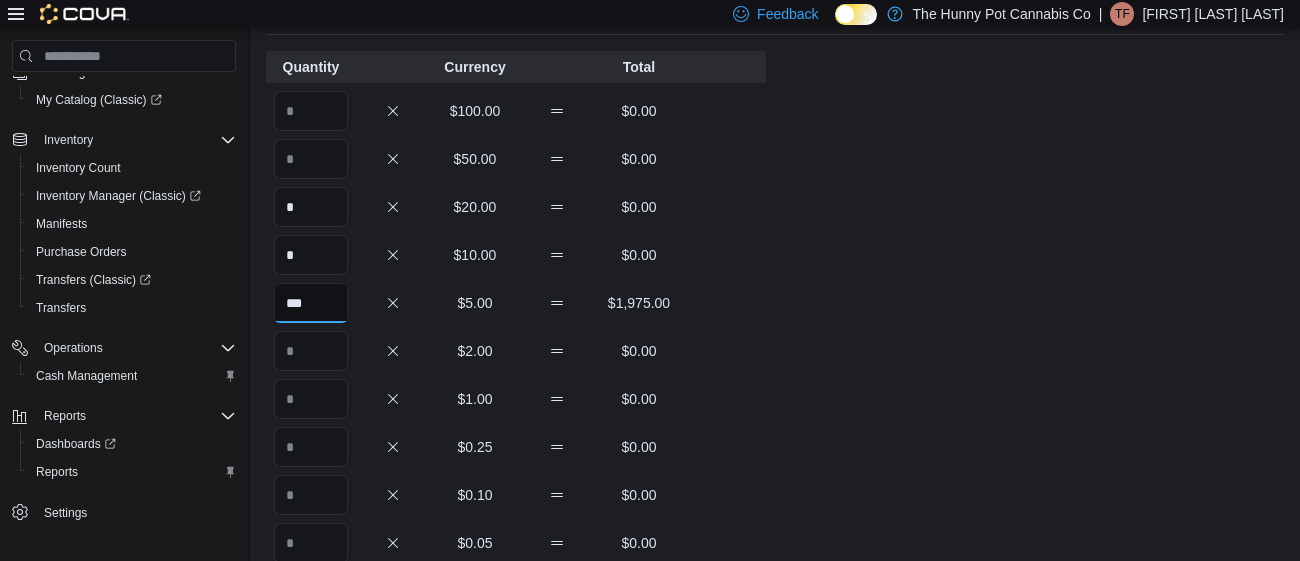 click on "***" at bounding box center (311, 303) 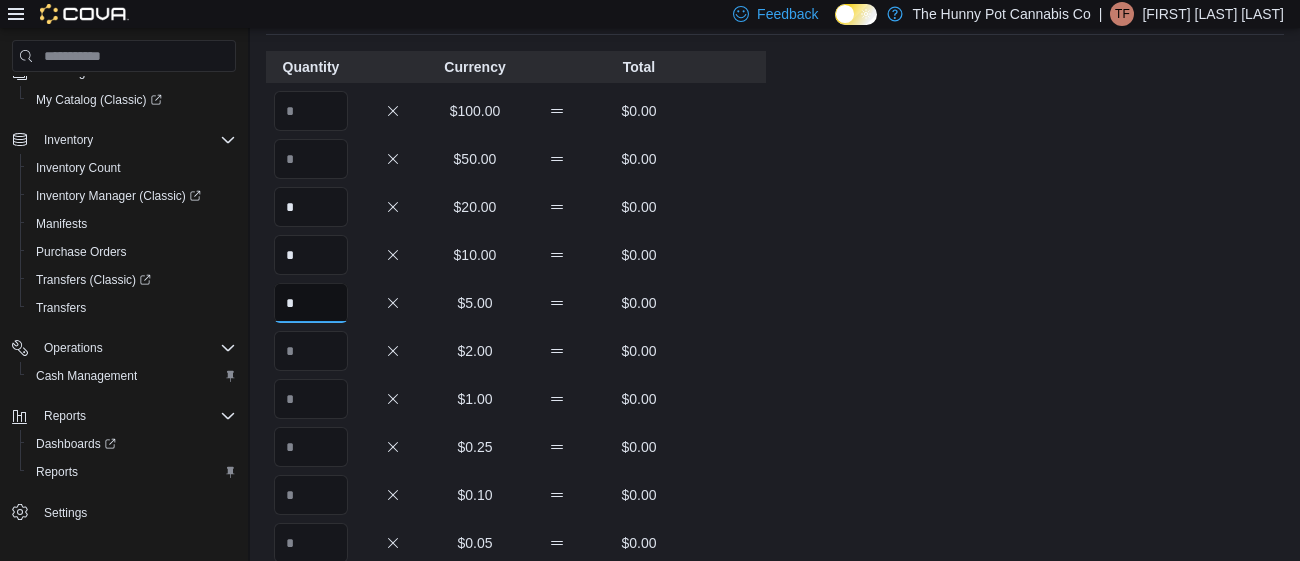 type on "*" 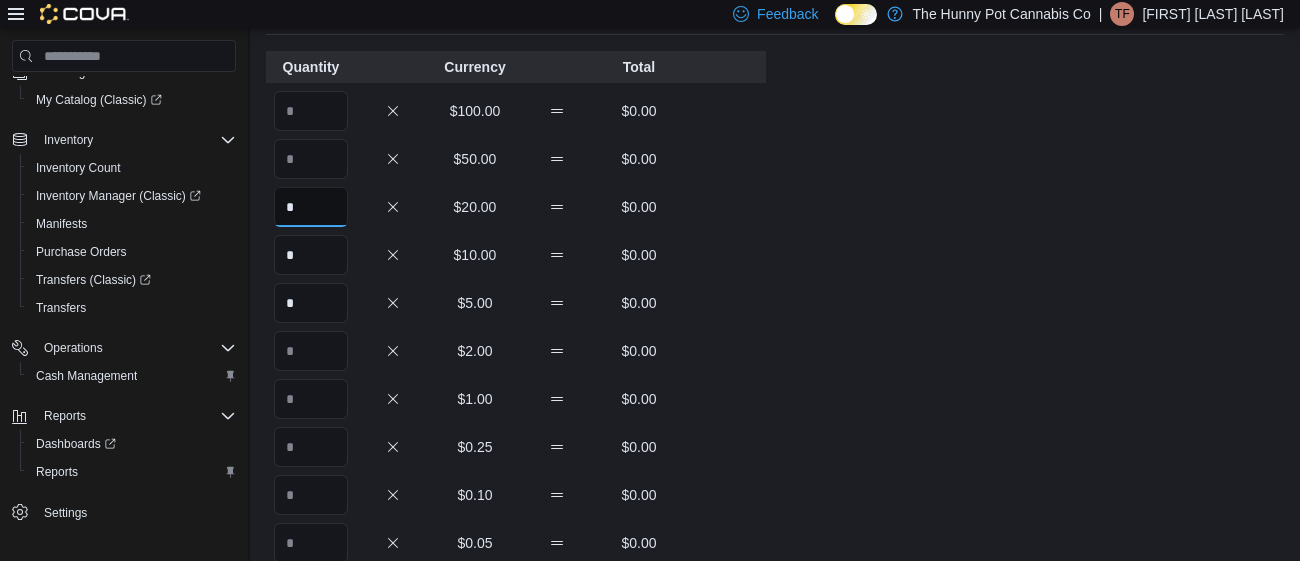 click on "*" at bounding box center [311, 207] 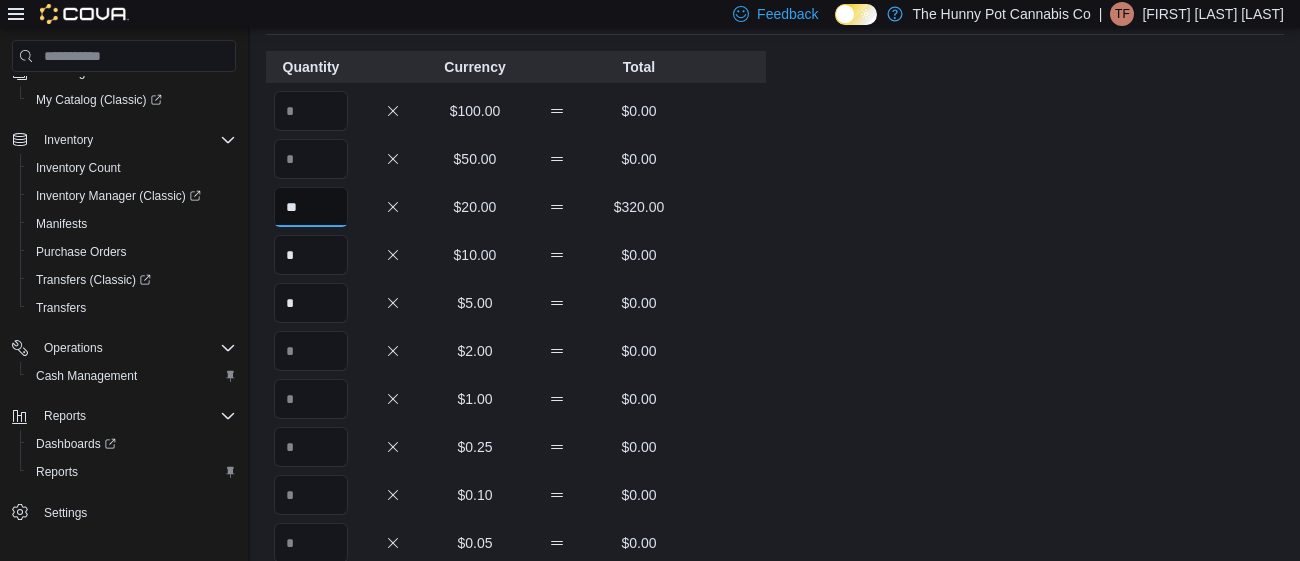 type on "**" 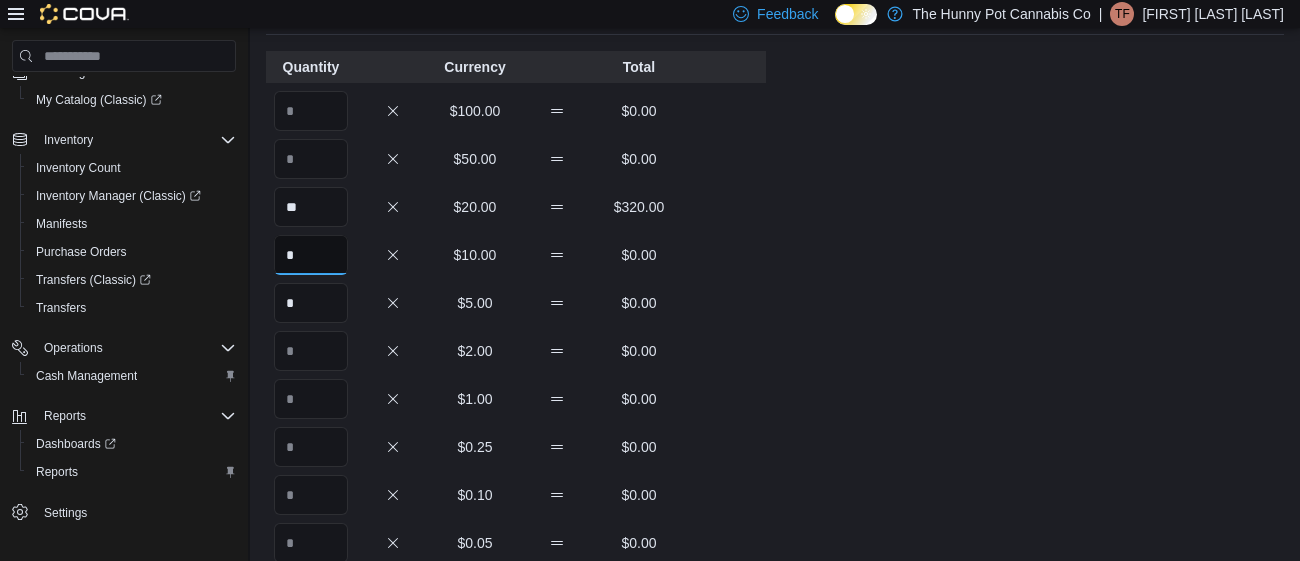 click on "*" at bounding box center [311, 255] 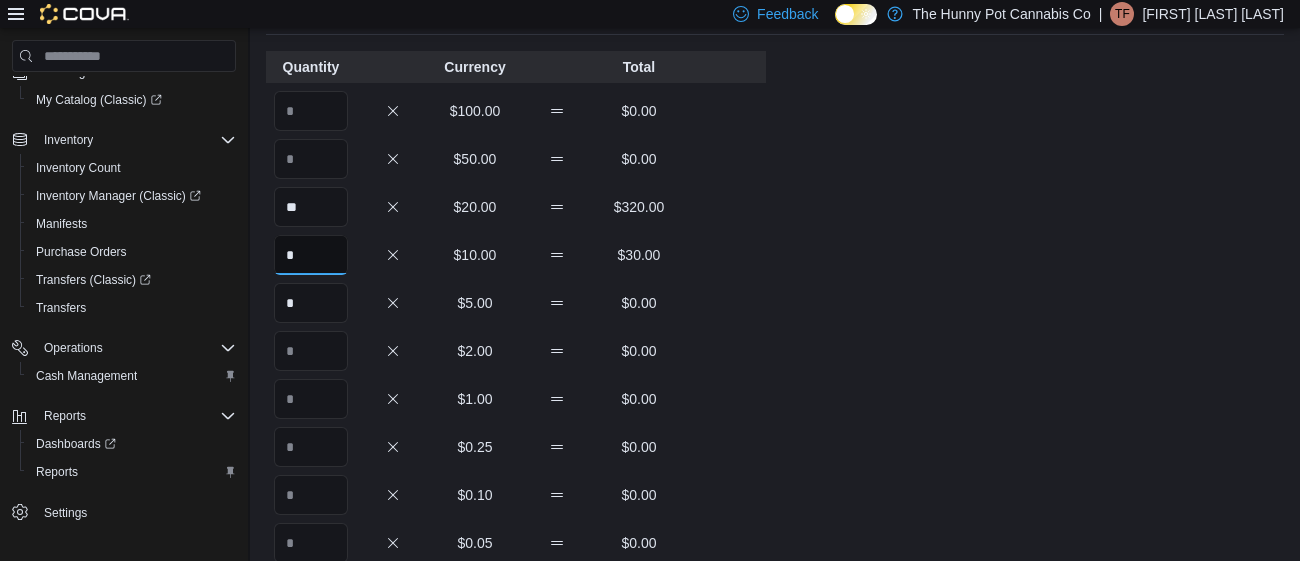 type on "*" 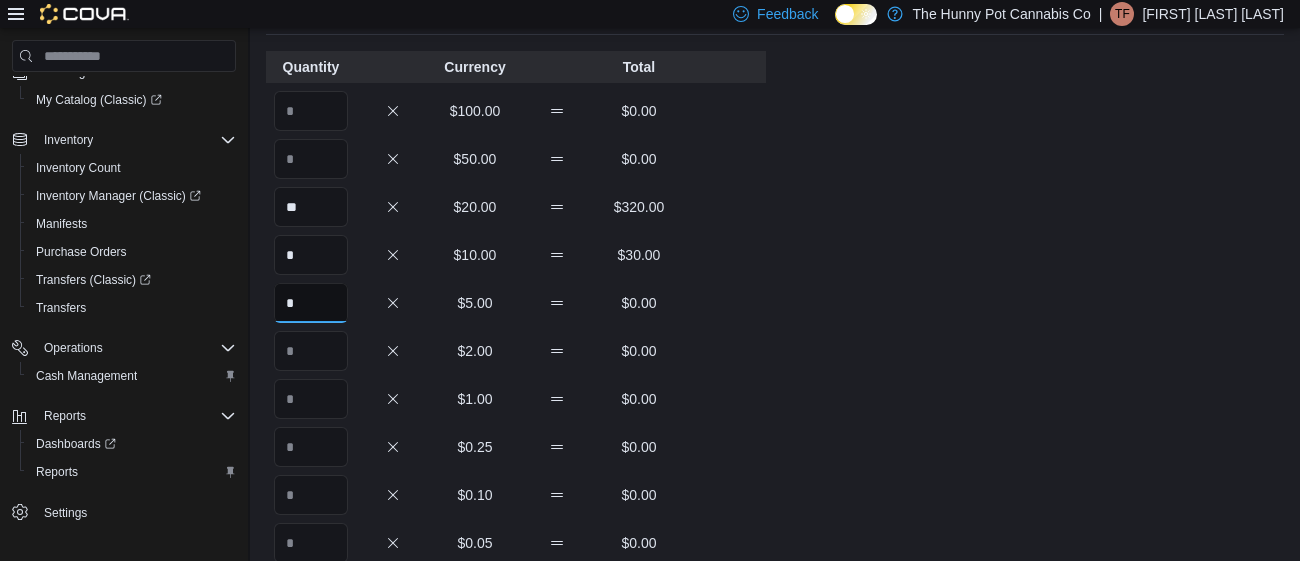 click on "*" at bounding box center [311, 303] 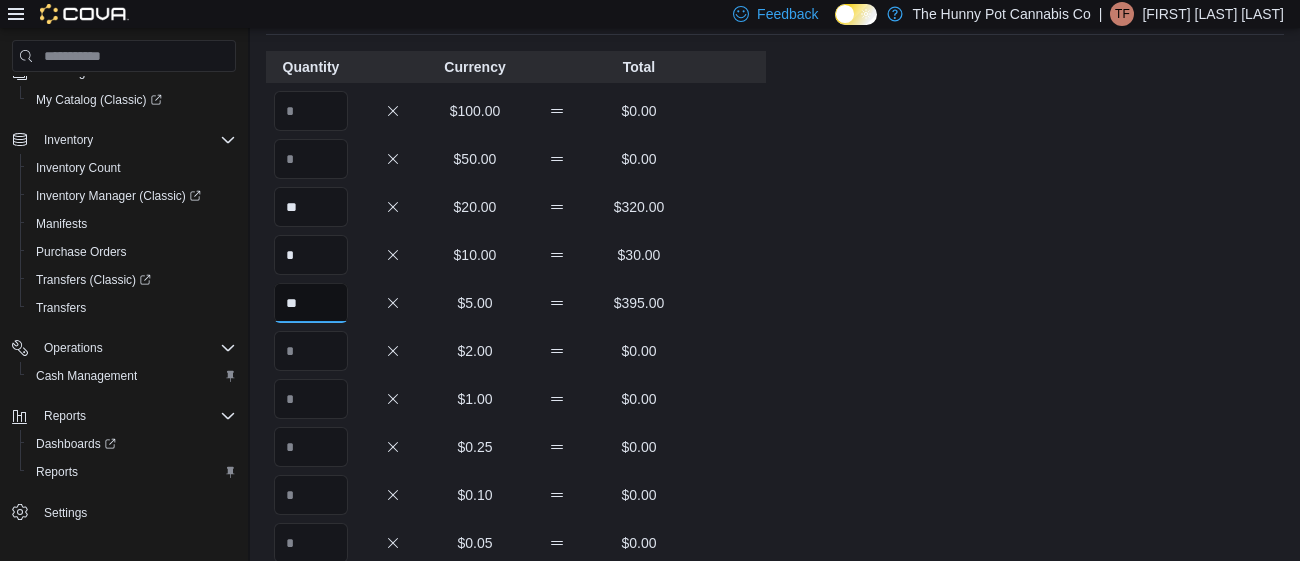 type on "**" 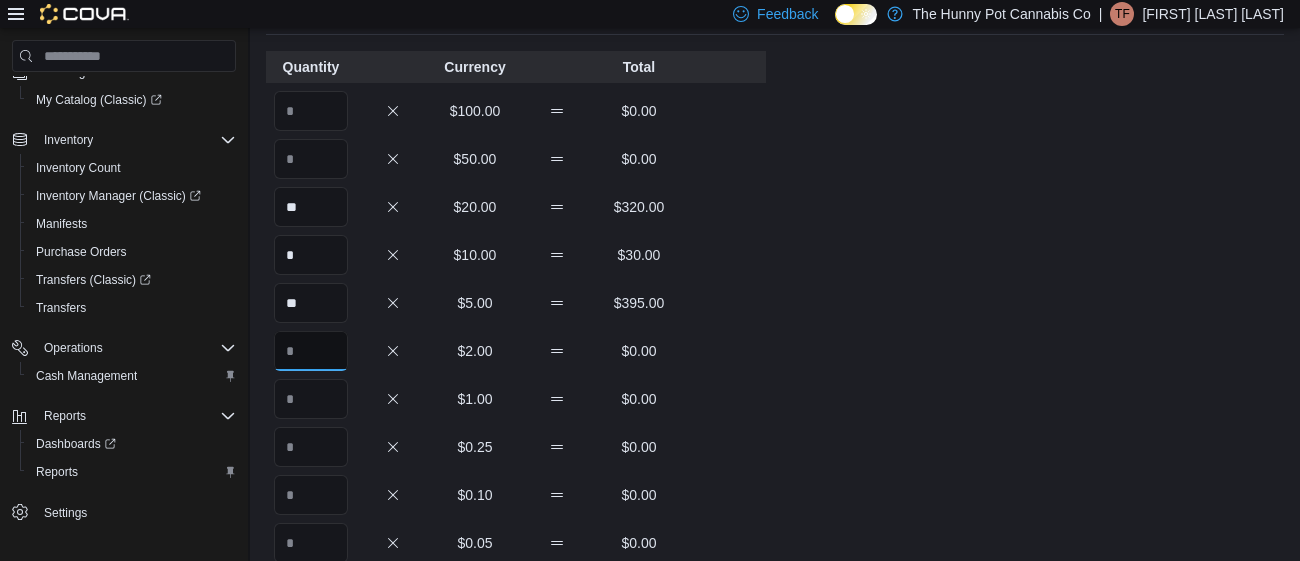 click at bounding box center [311, 351] 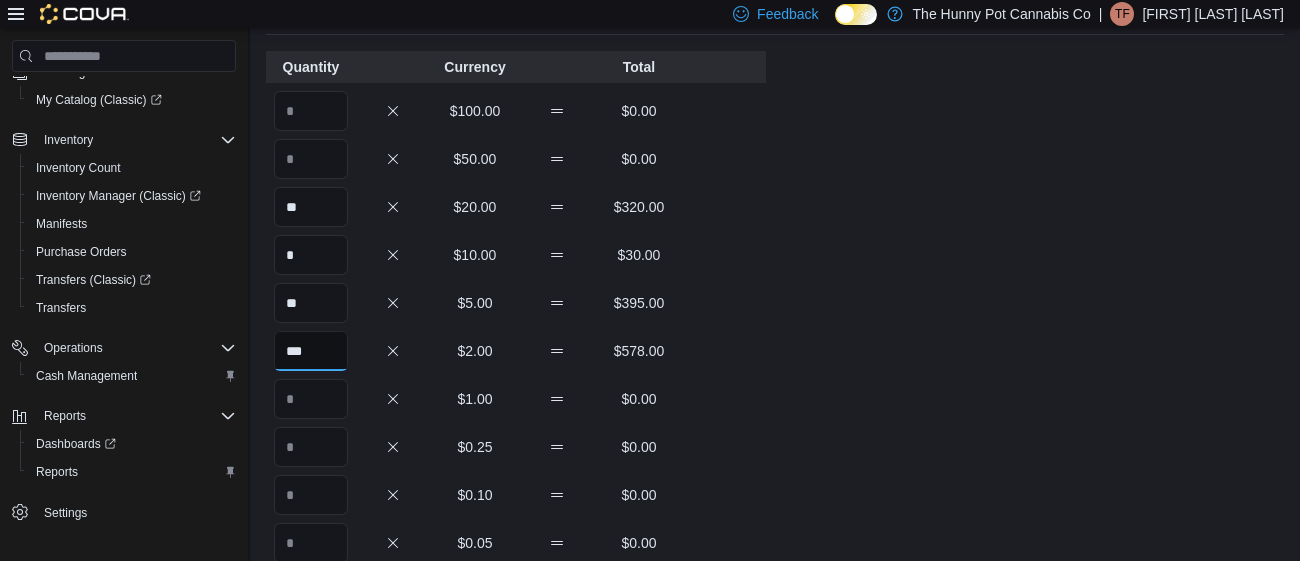 type on "***" 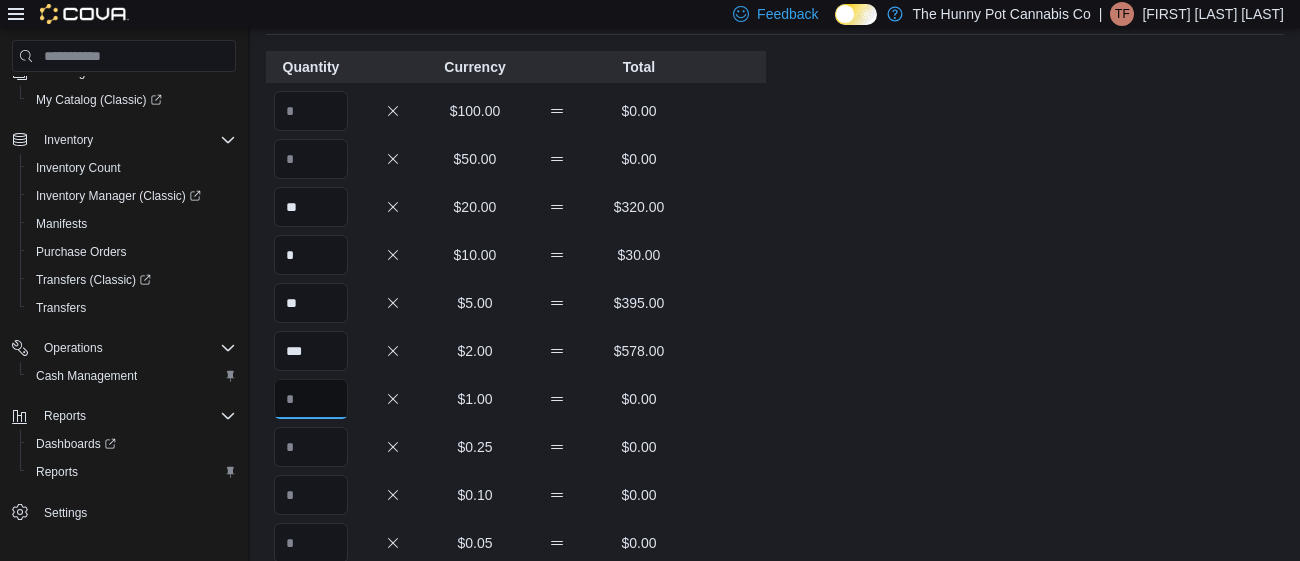 click at bounding box center (311, 399) 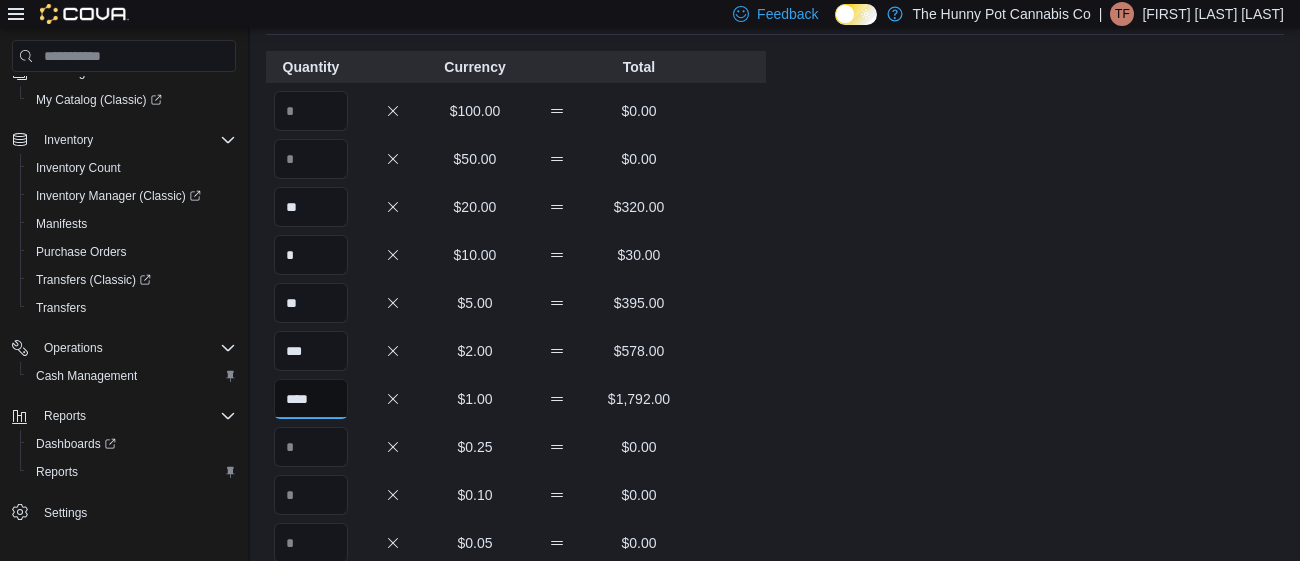 type on "****" 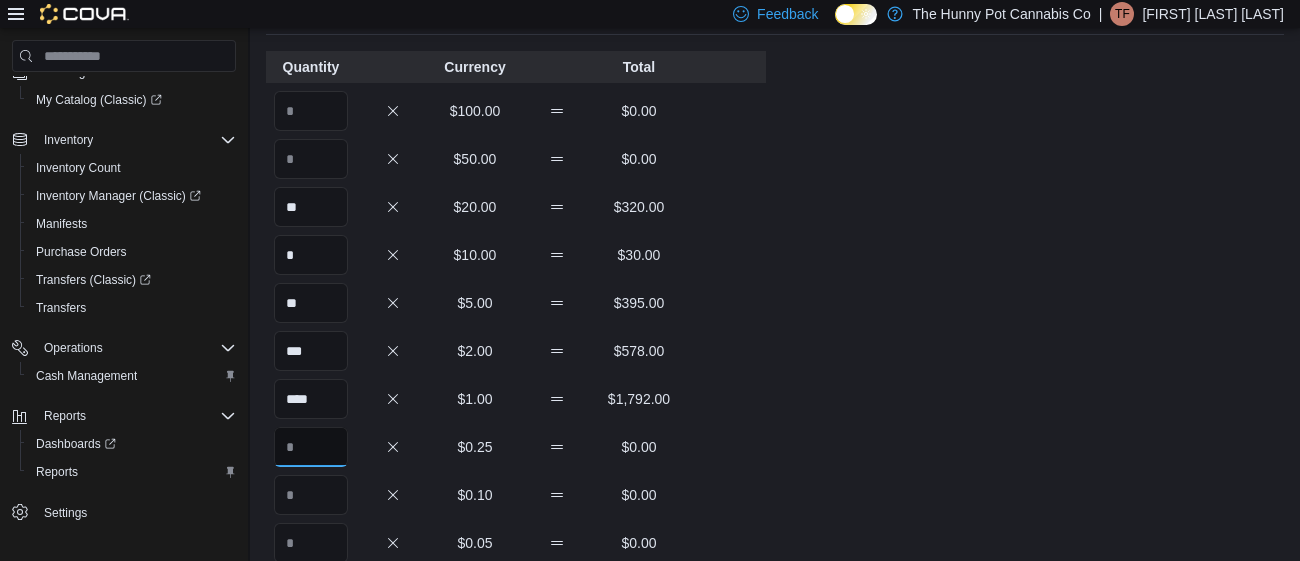 click at bounding box center (311, 447) 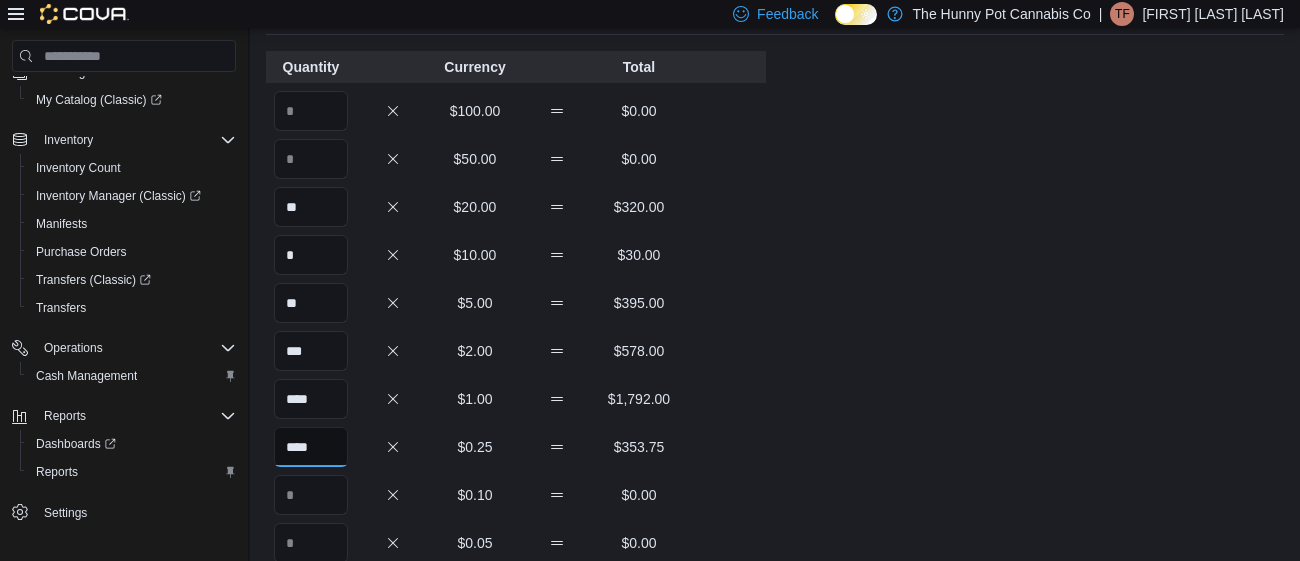type on "****" 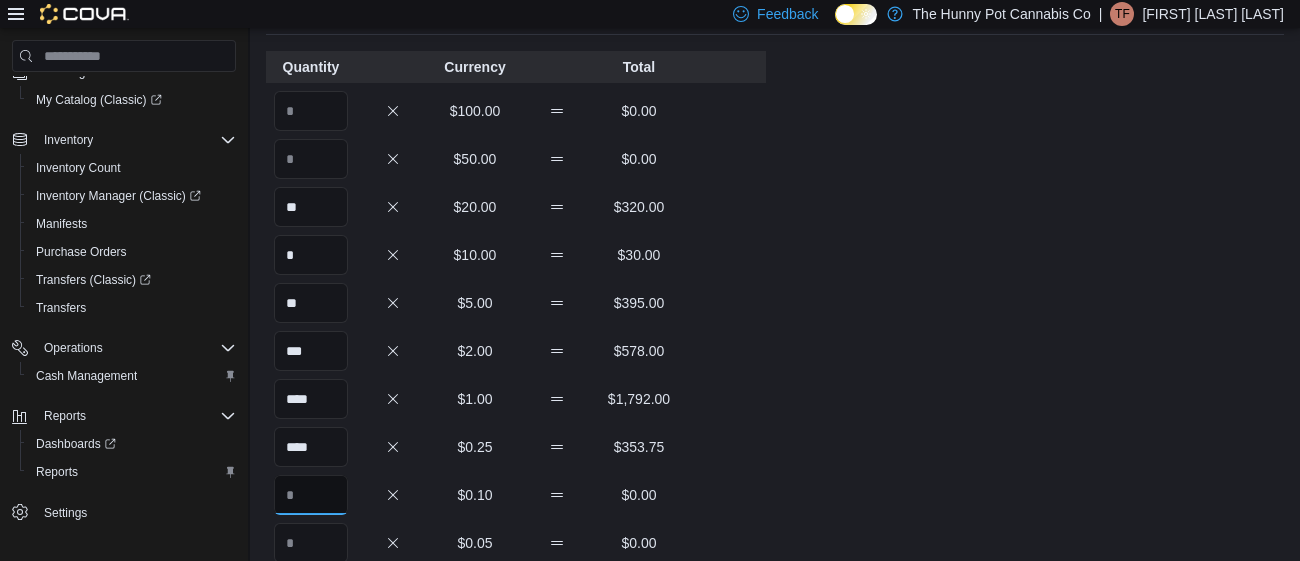 click at bounding box center (311, 495) 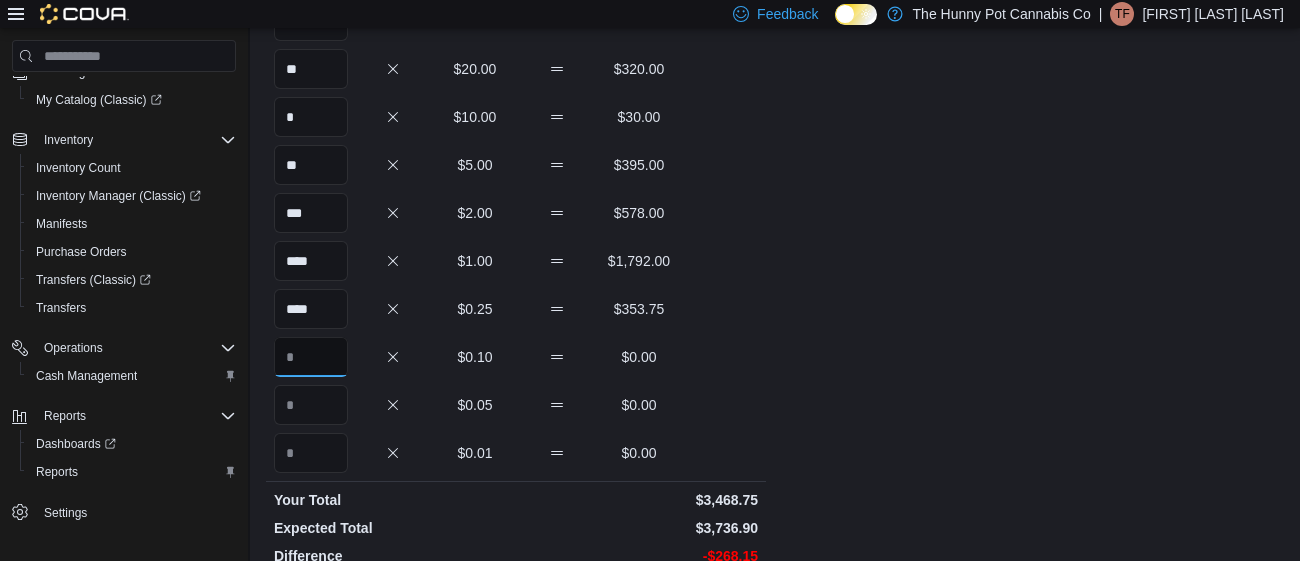 scroll, scrollTop: 256, scrollLeft: 0, axis: vertical 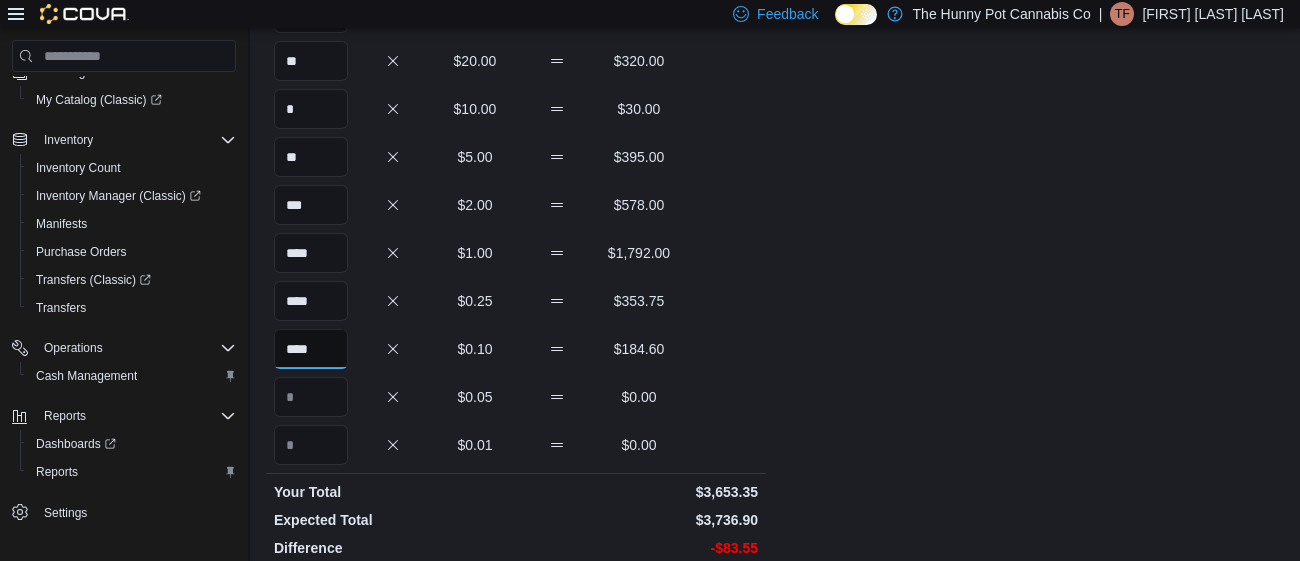 type on "****" 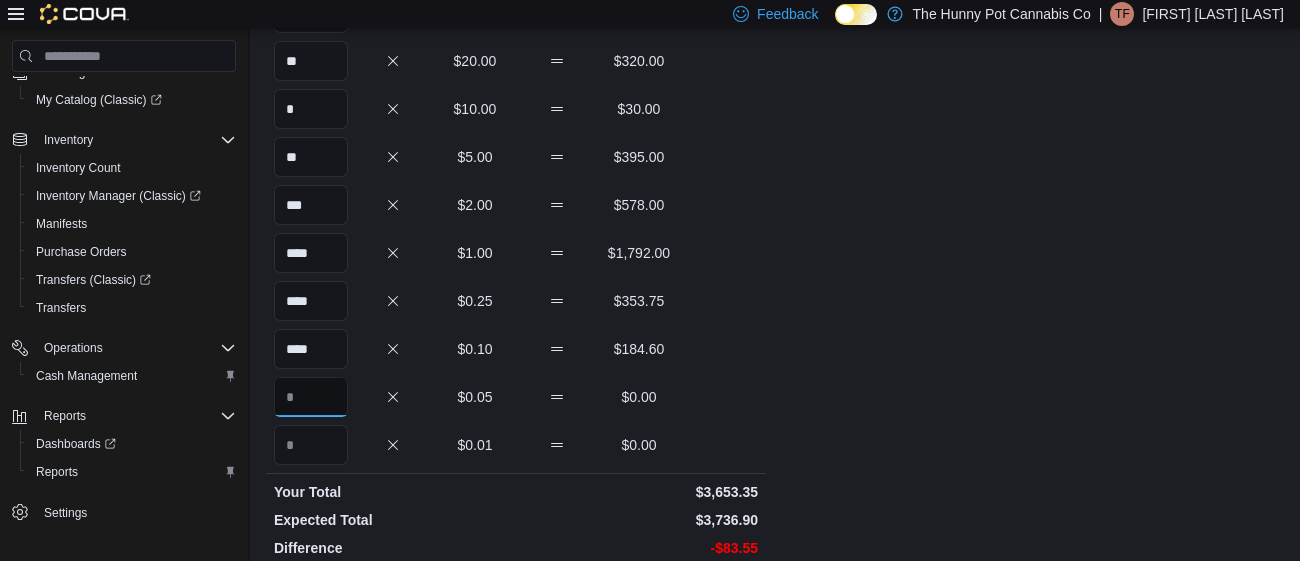 click at bounding box center (311, 397) 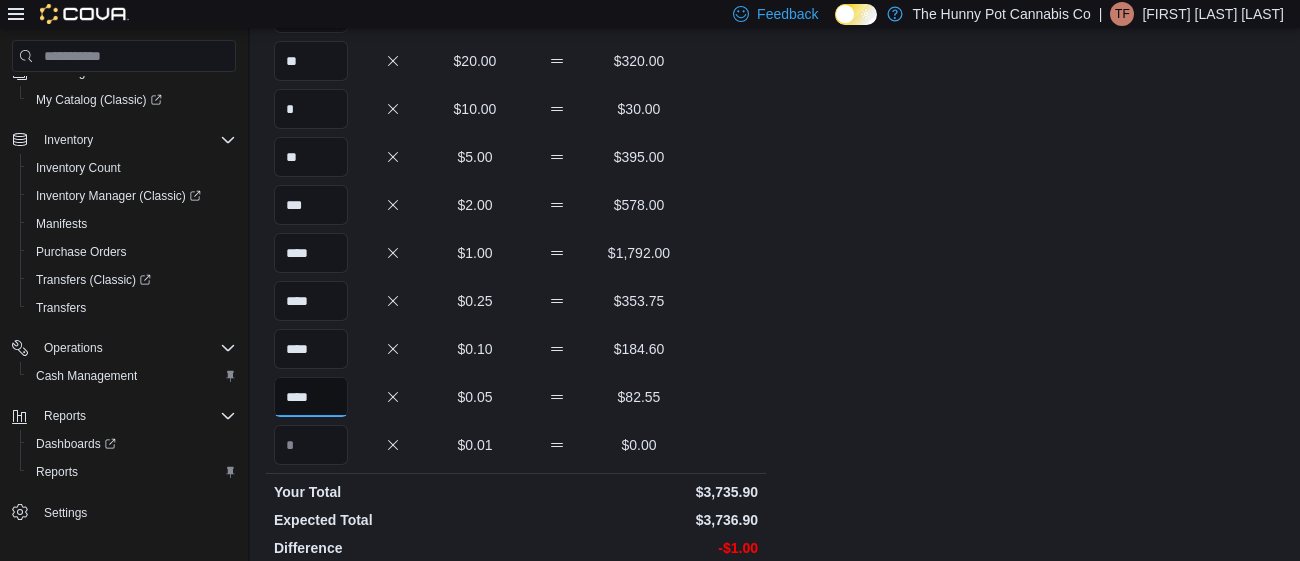 type on "****" 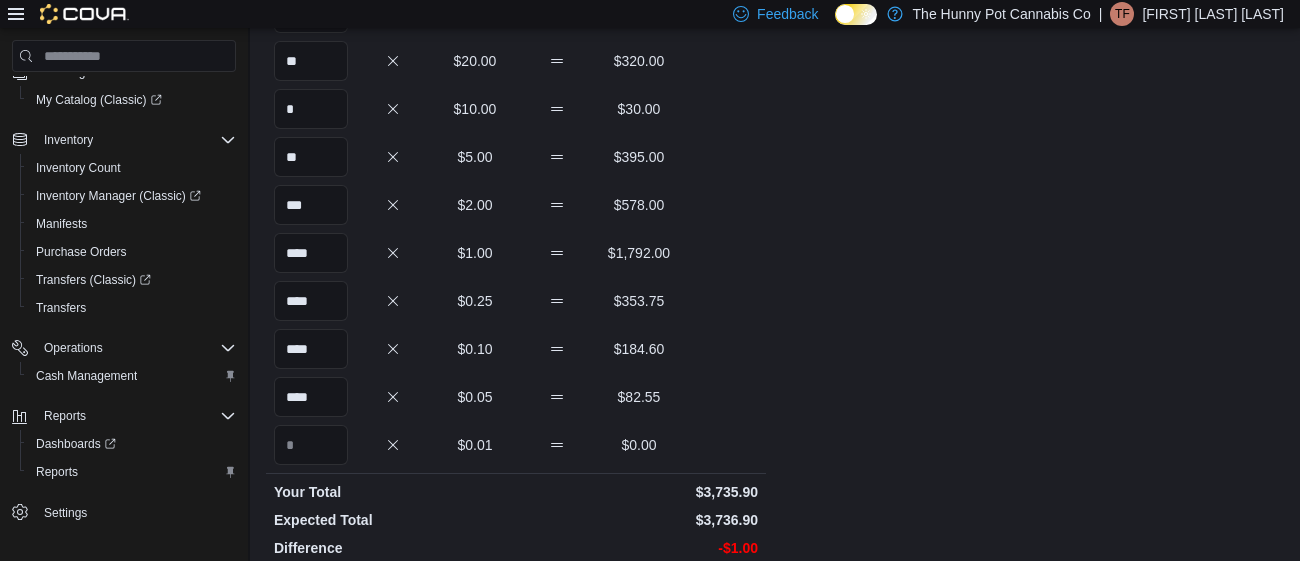 click on "[BRAND] [SERVICE] [NUMBER] [STREET] [SERVICE] [NUMBER] [STREET] : [SERVICE] Feedback   Quantity Currency Total $[NUMBER] $[NUMBER] $[NUMBER] $[NUMBER] ** $[NUMBER] $[NUMBER] * $[NUMBER] $[NUMBER] ** $[NUMBER] $[NUMBER] *** $[NUMBER] $[NUMBER] **** $[NUMBER] $[NUMBER] **** $[NUMBER] $[NUMBER] **** $[NUMBER] $[NUMBER] $0.00 Your Total $[NUMBER] Expected Total $[NUMBER] Difference $[NUMBER] Notes Cancel Save" at bounding box center (775, 293) 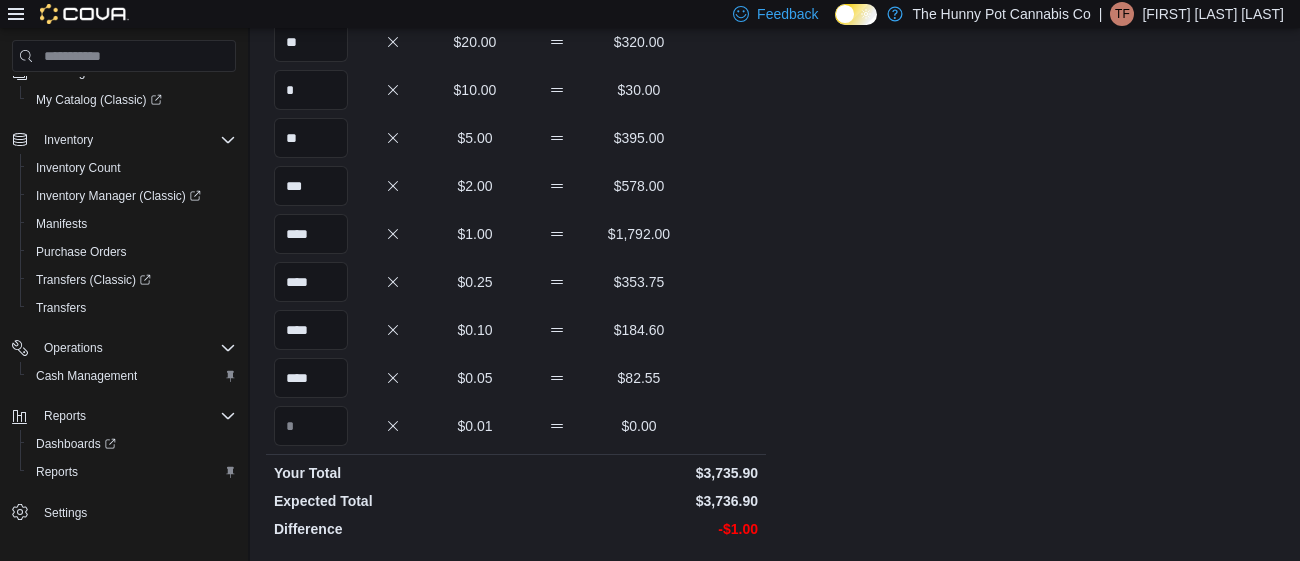 scroll, scrollTop: 278, scrollLeft: 0, axis: vertical 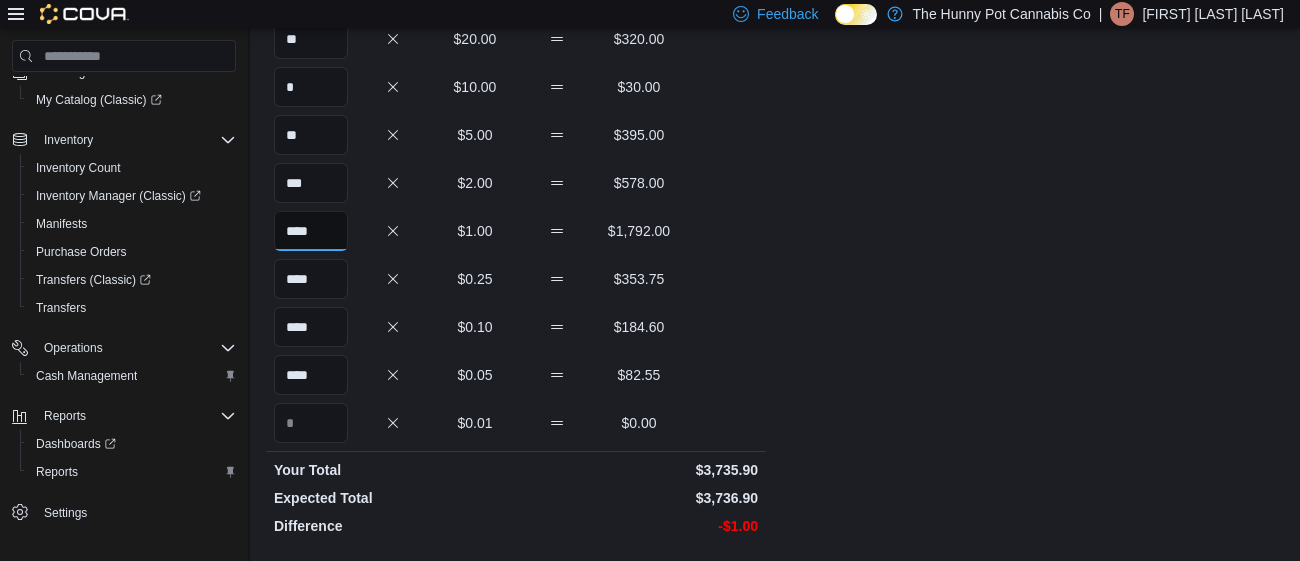 click on "****" at bounding box center (311, 231) 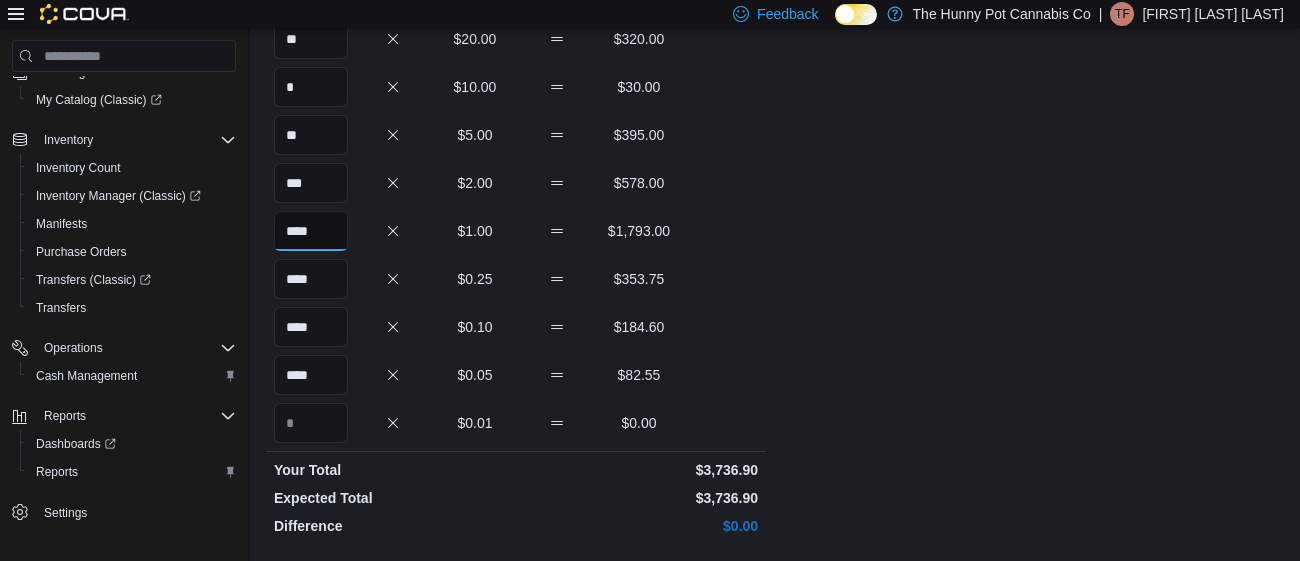 type on "****" 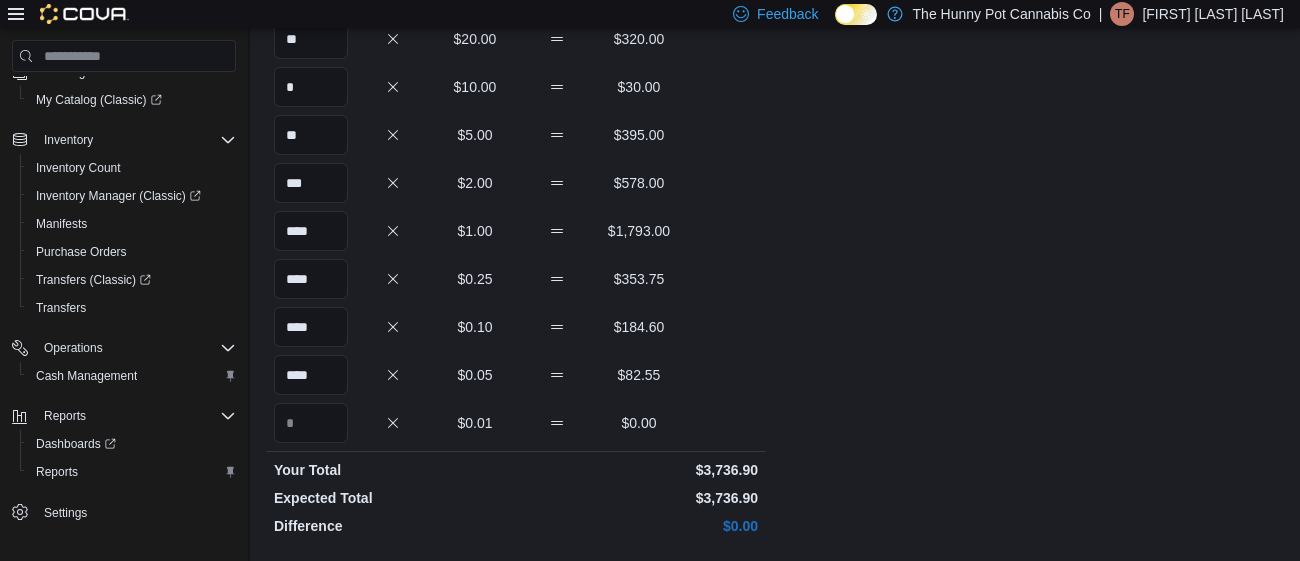click on "[BRAND] [SERVICE] [NUMBER] [STREET] [SERVICE] [NUMBER] [STREET] : [SERVICE] Feedback   Quantity Currency Total $[NUMBER] $[NUMBER] $[NUMBER] $[NUMBER] ** $[NUMBER] $[NUMBER] * $[NUMBER] $[NUMBER] ** $[NUMBER] $[NUMBER] *** $[NUMBER] $[NUMBER] **** $[NUMBER] $[NUMBER] **** $[NUMBER] $[NUMBER] **** $[NUMBER] $[NUMBER] $0.00 Your Total $[NUMBER] Expected Total $[NUMBER] Difference $0.00 Notes Cancel Save" at bounding box center [775, 271] 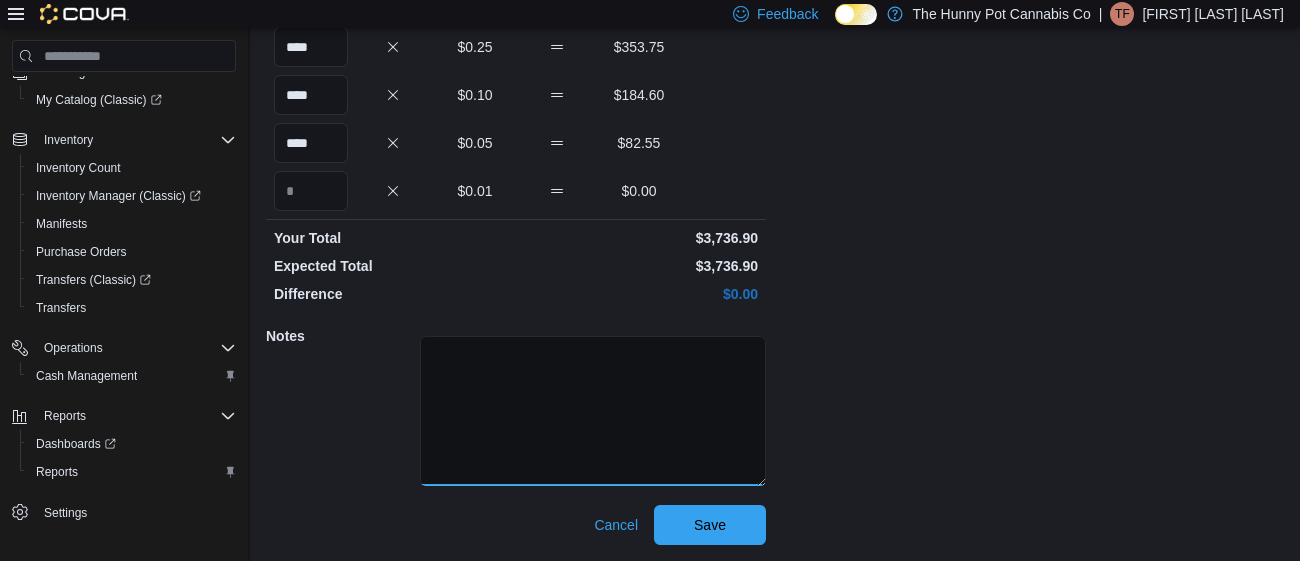click at bounding box center [593, 411] 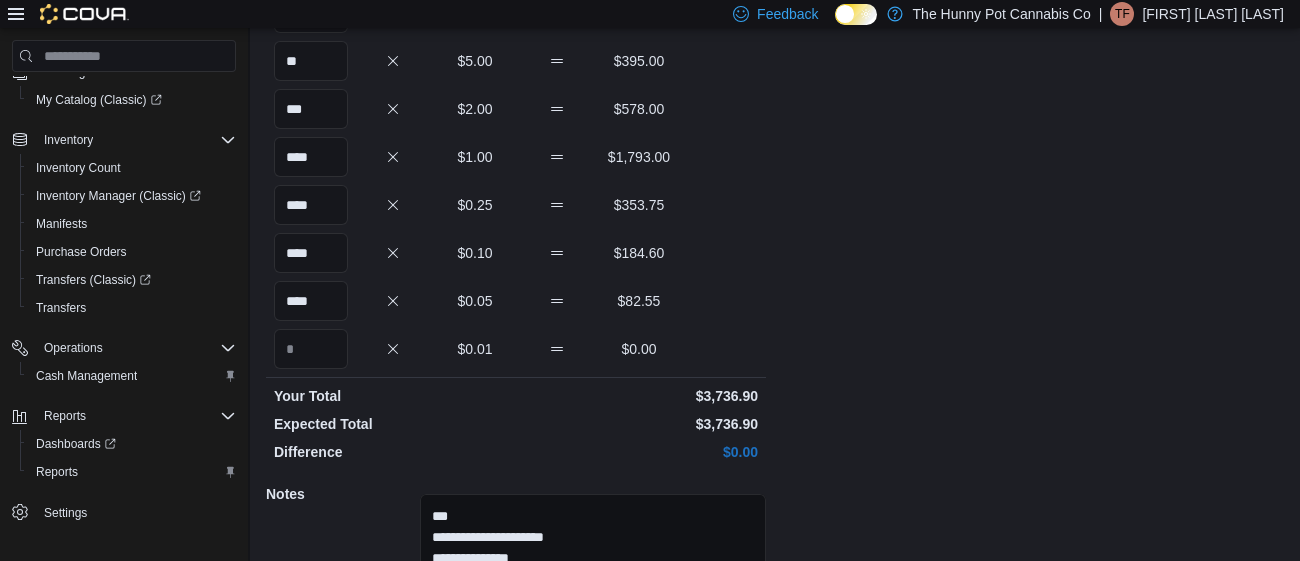 scroll, scrollTop: 351, scrollLeft: 0, axis: vertical 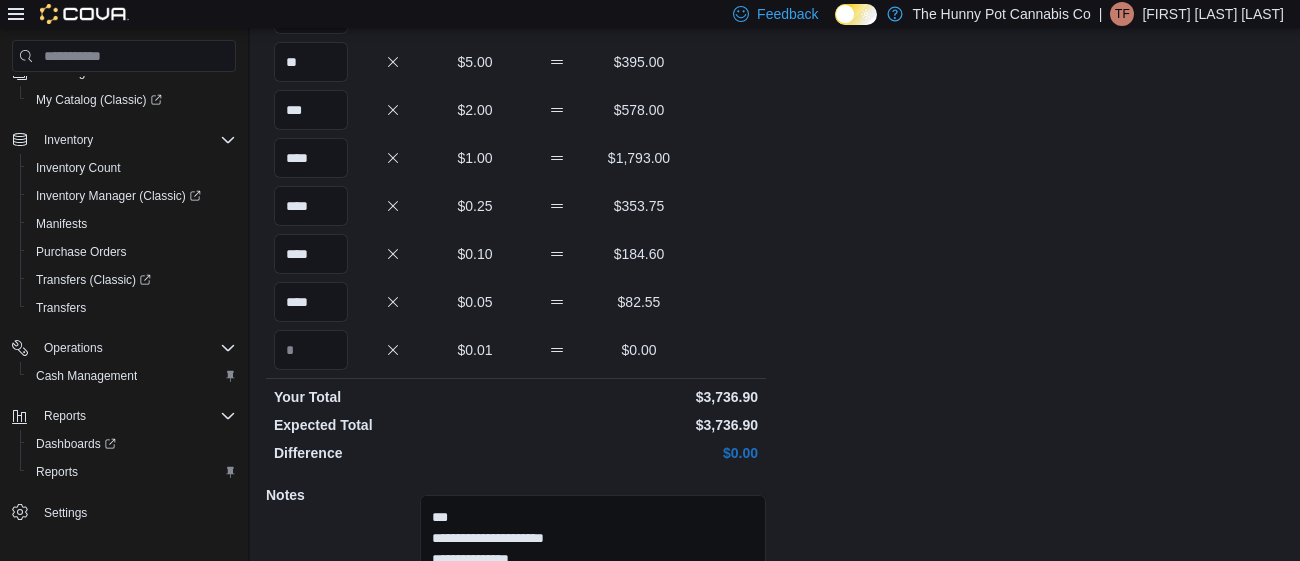 type on "**********" 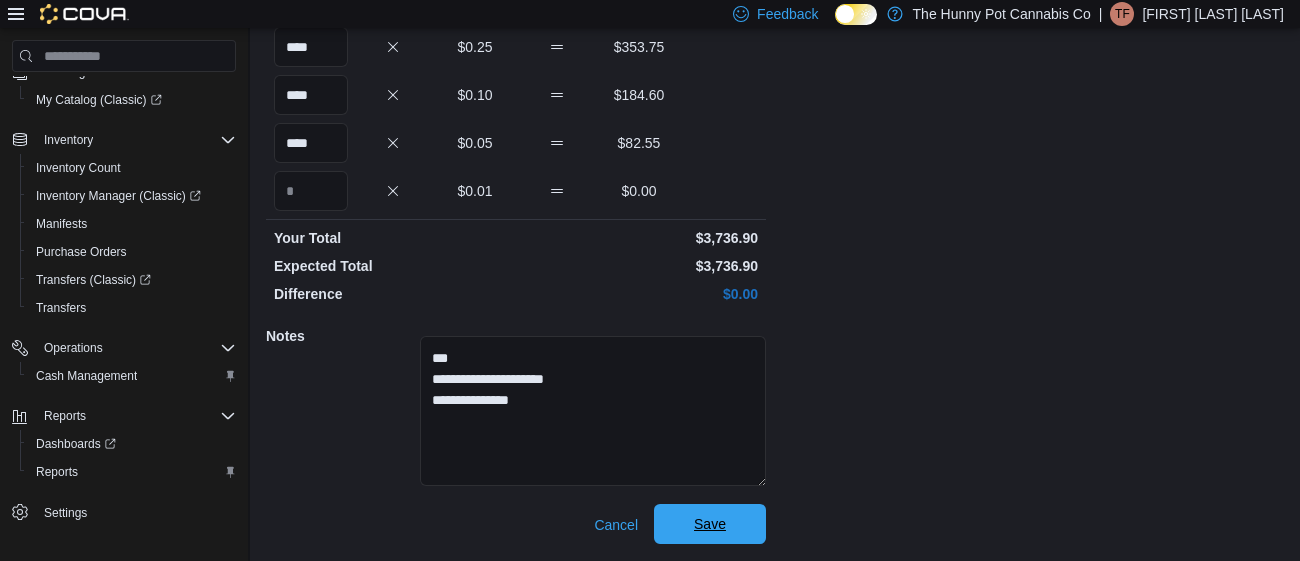 click on "Save" at bounding box center [710, 524] 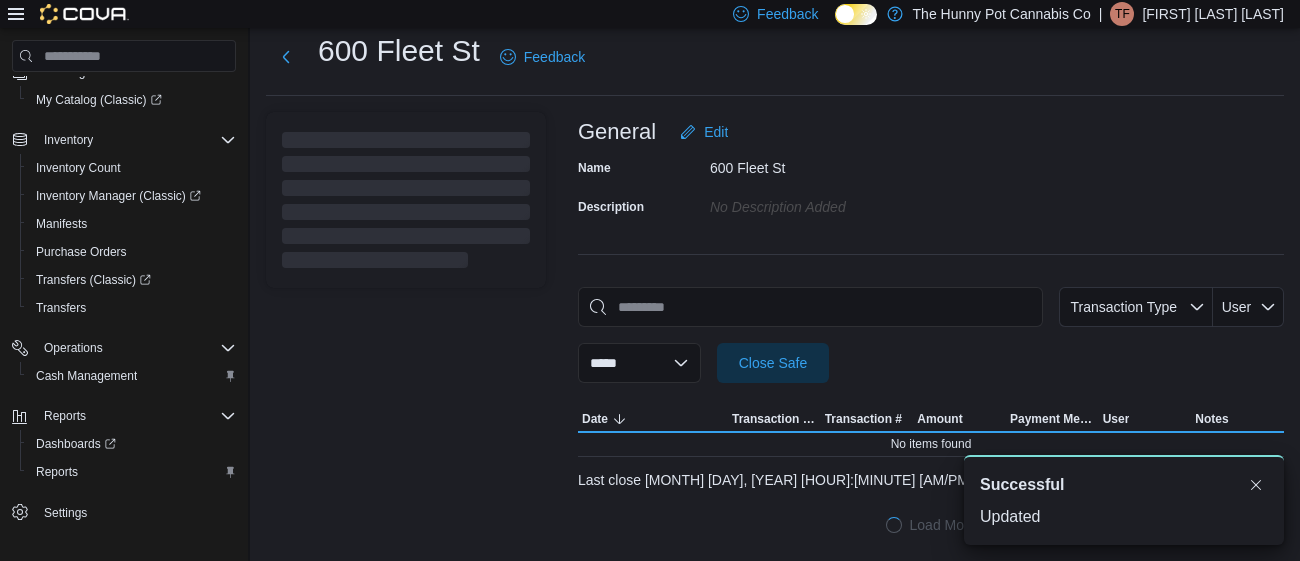 scroll, scrollTop: 47, scrollLeft: 0, axis: vertical 